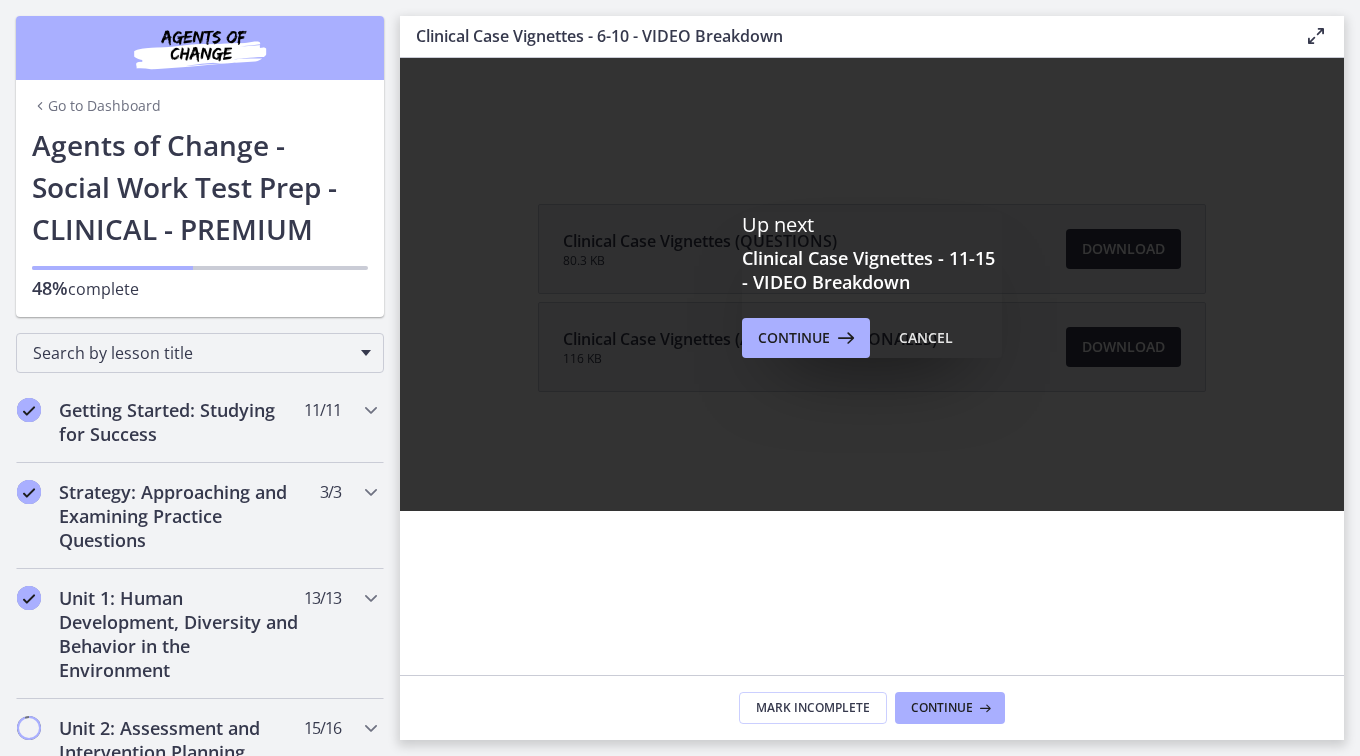 scroll, scrollTop: 0, scrollLeft: 0, axis: both 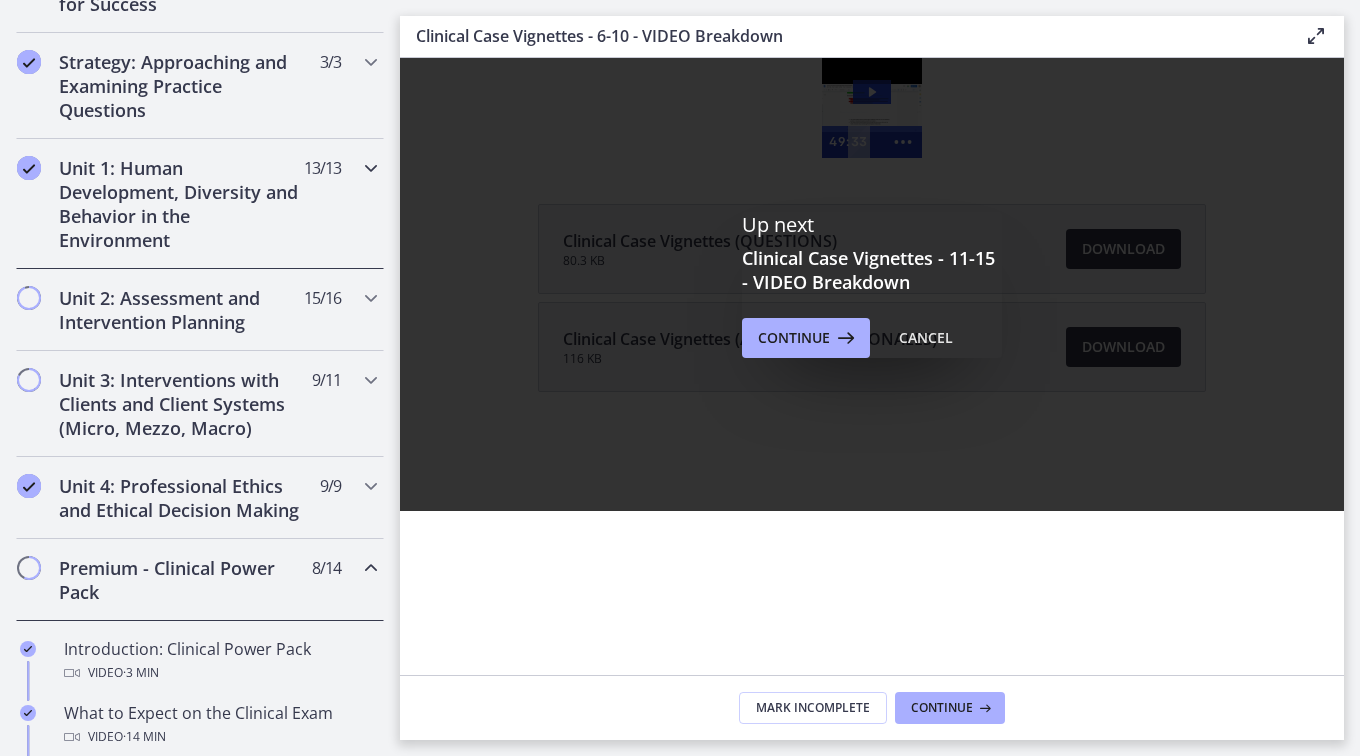 click on "Unit 1: Human Development, Diversity and Behavior in the Environment" at bounding box center (181, 204) 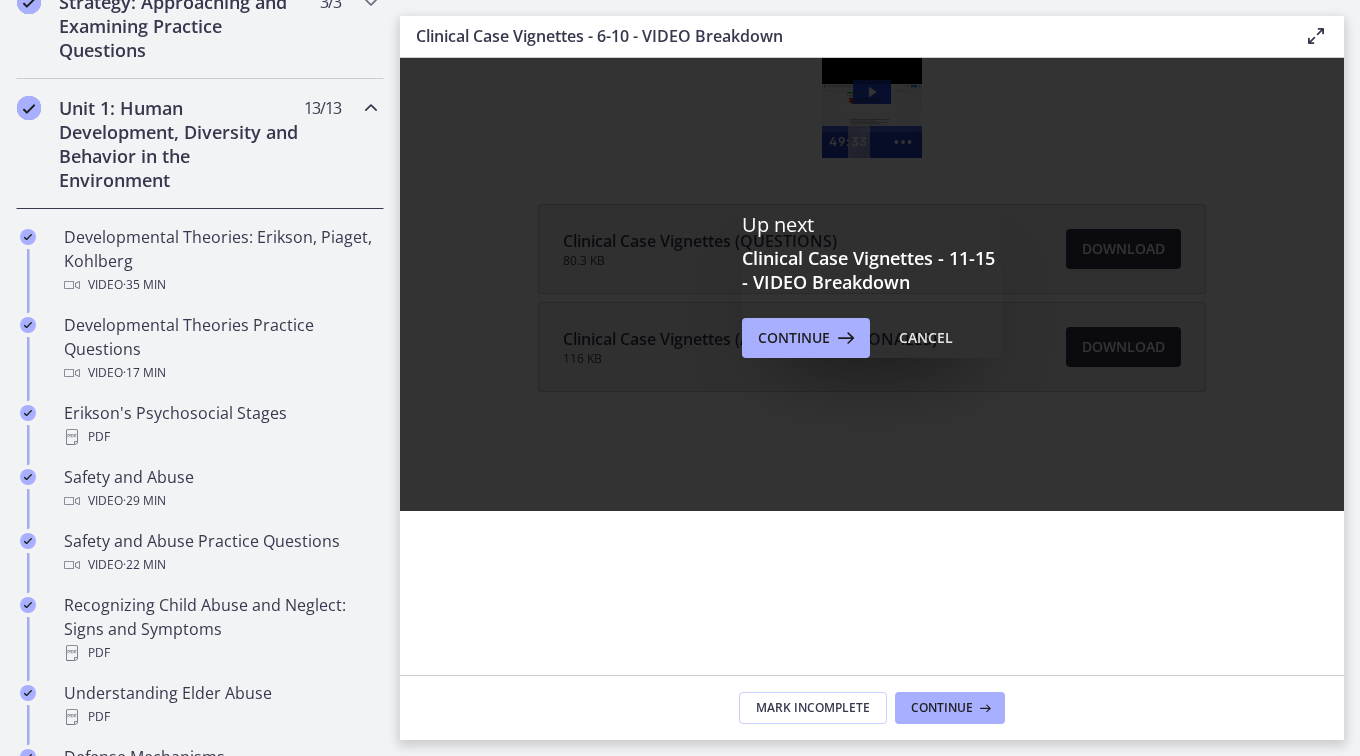 scroll, scrollTop: 494, scrollLeft: 0, axis: vertical 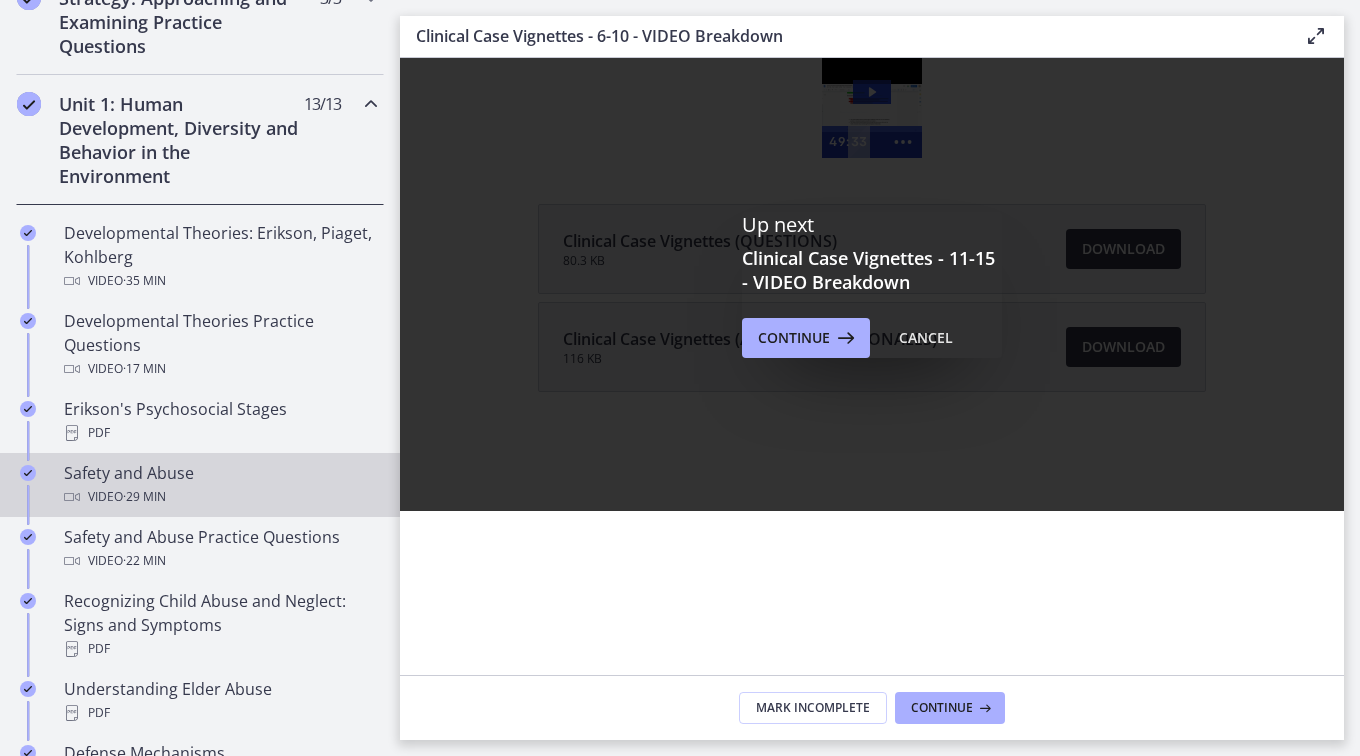 click on "Safety and Abuse
Video
·  29 min" at bounding box center [220, 485] 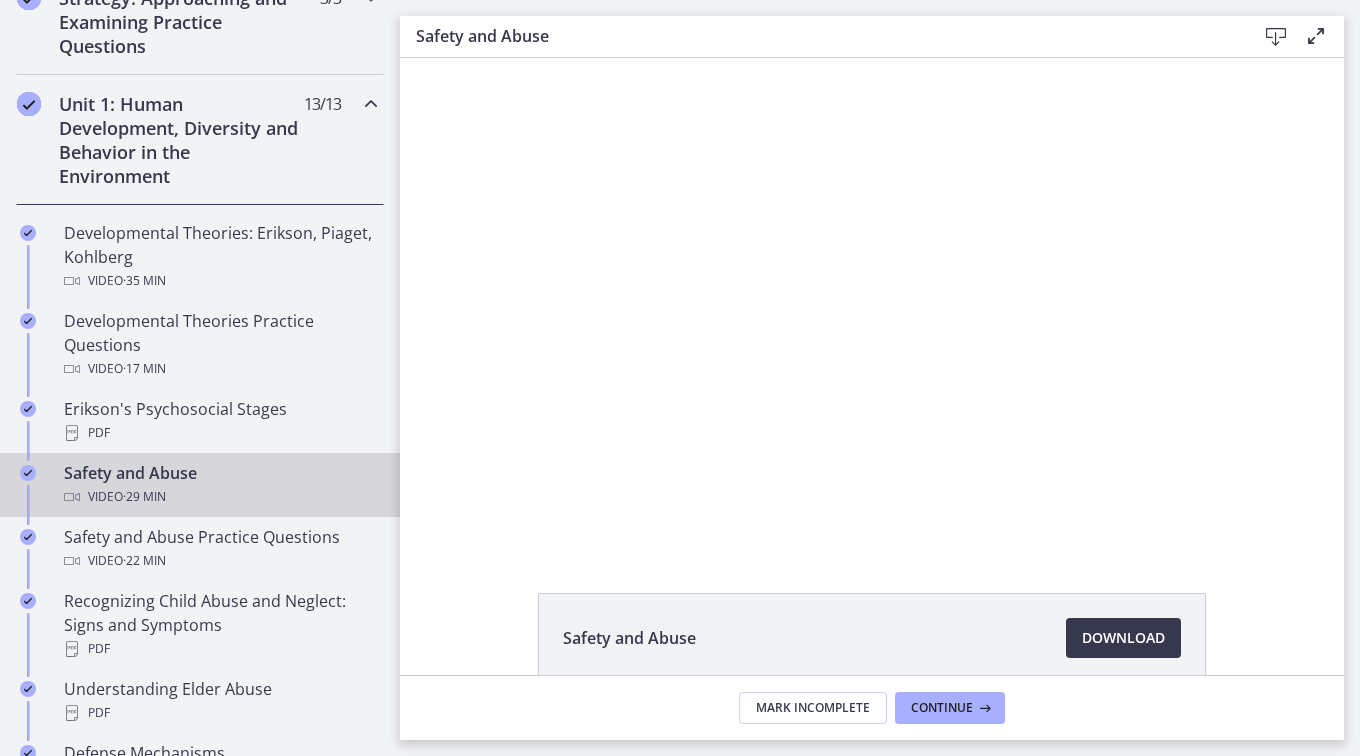 scroll, scrollTop: 0, scrollLeft: 0, axis: both 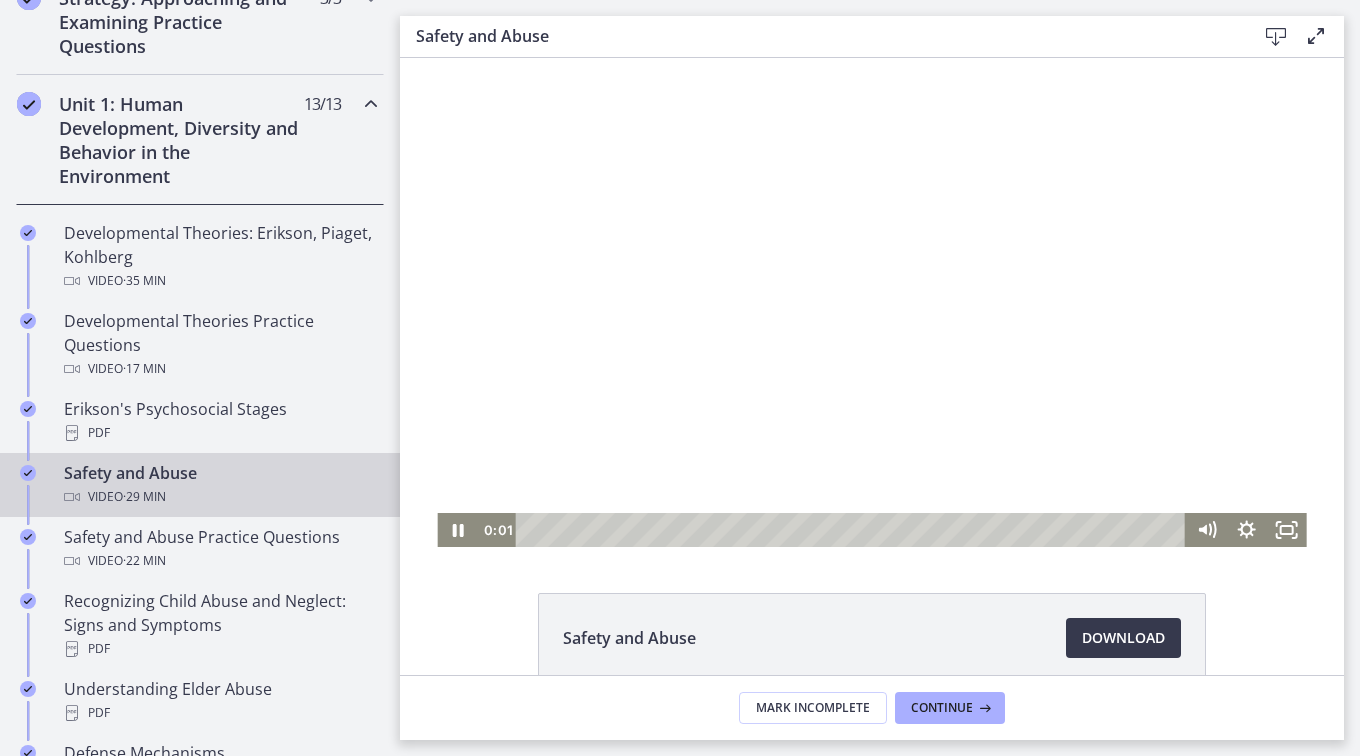 click at bounding box center [871, 302] 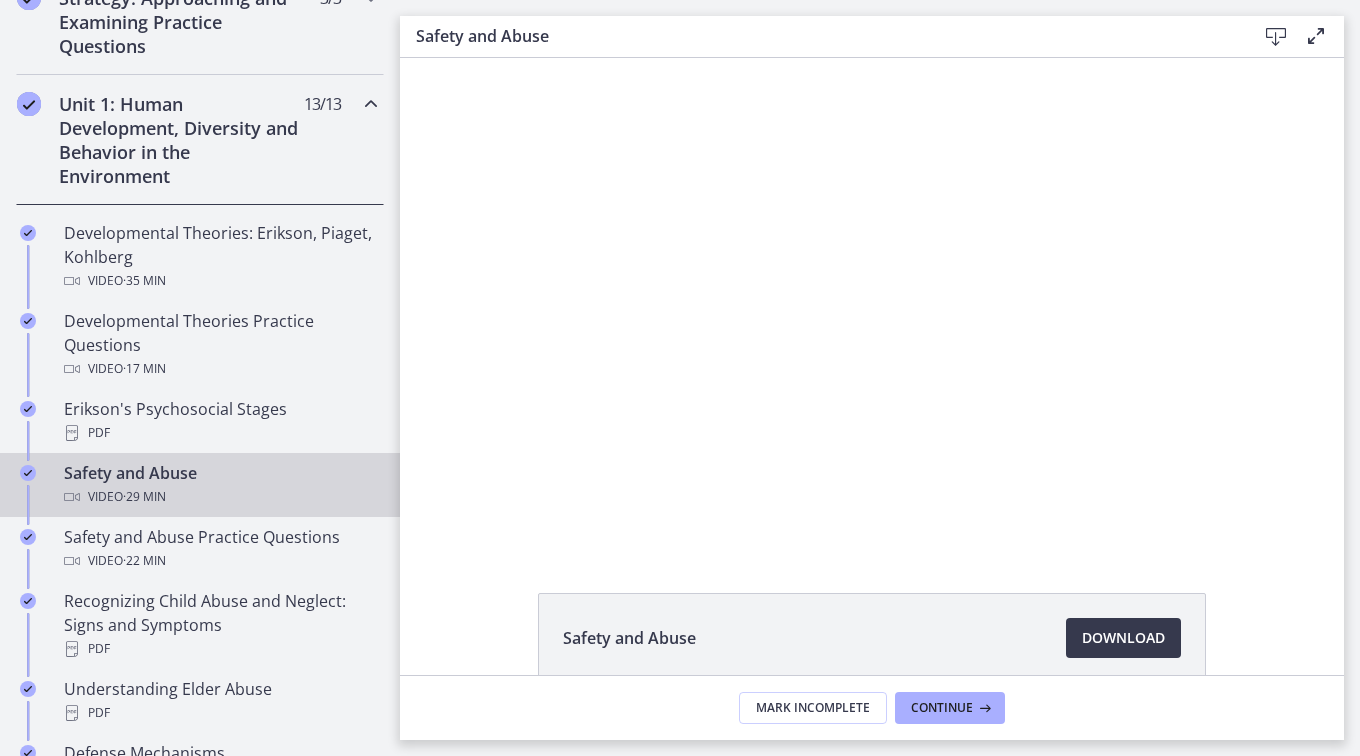 click at bounding box center [871, 302] 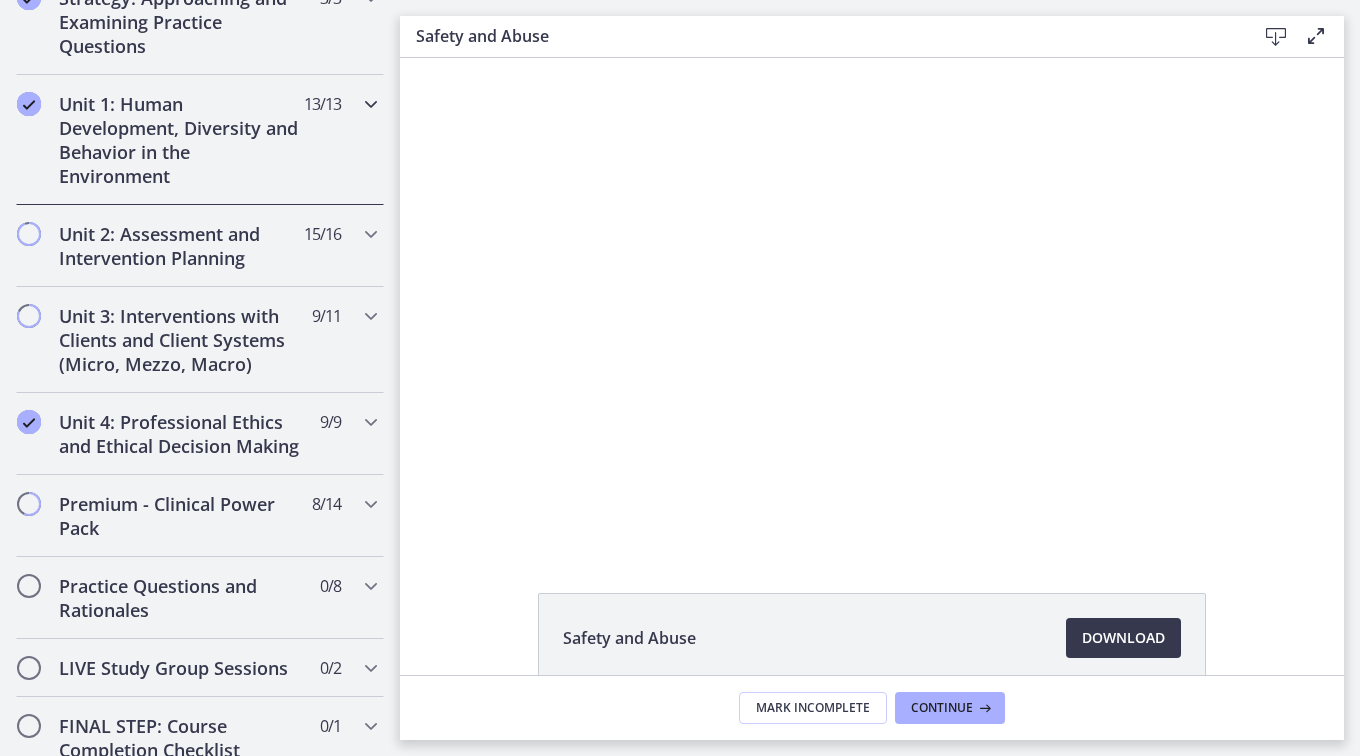 click on "Unit 1: Human Development, Diversity and Behavior in the Environment" at bounding box center (181, 140) 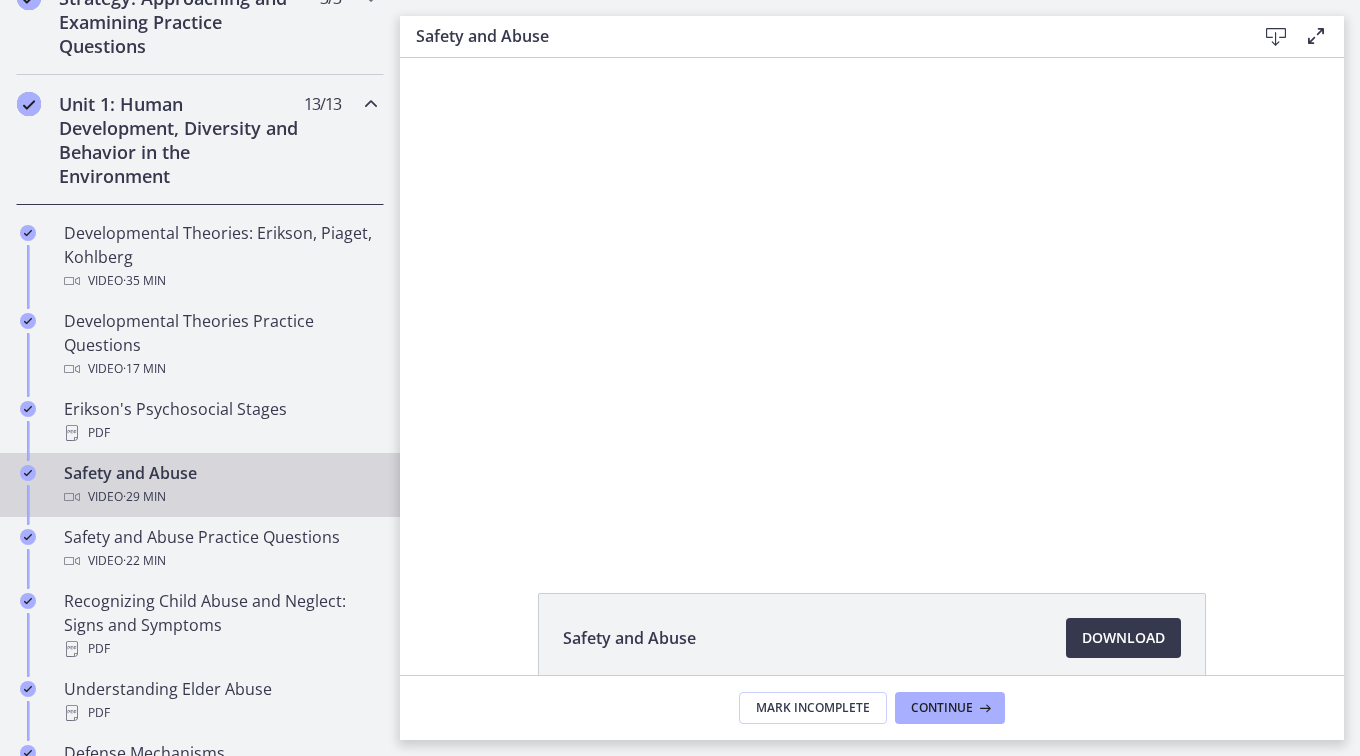 click on "Unit 1: Human Development, Diversity and Behavior in the Environment" at bounding box center (181, 140) 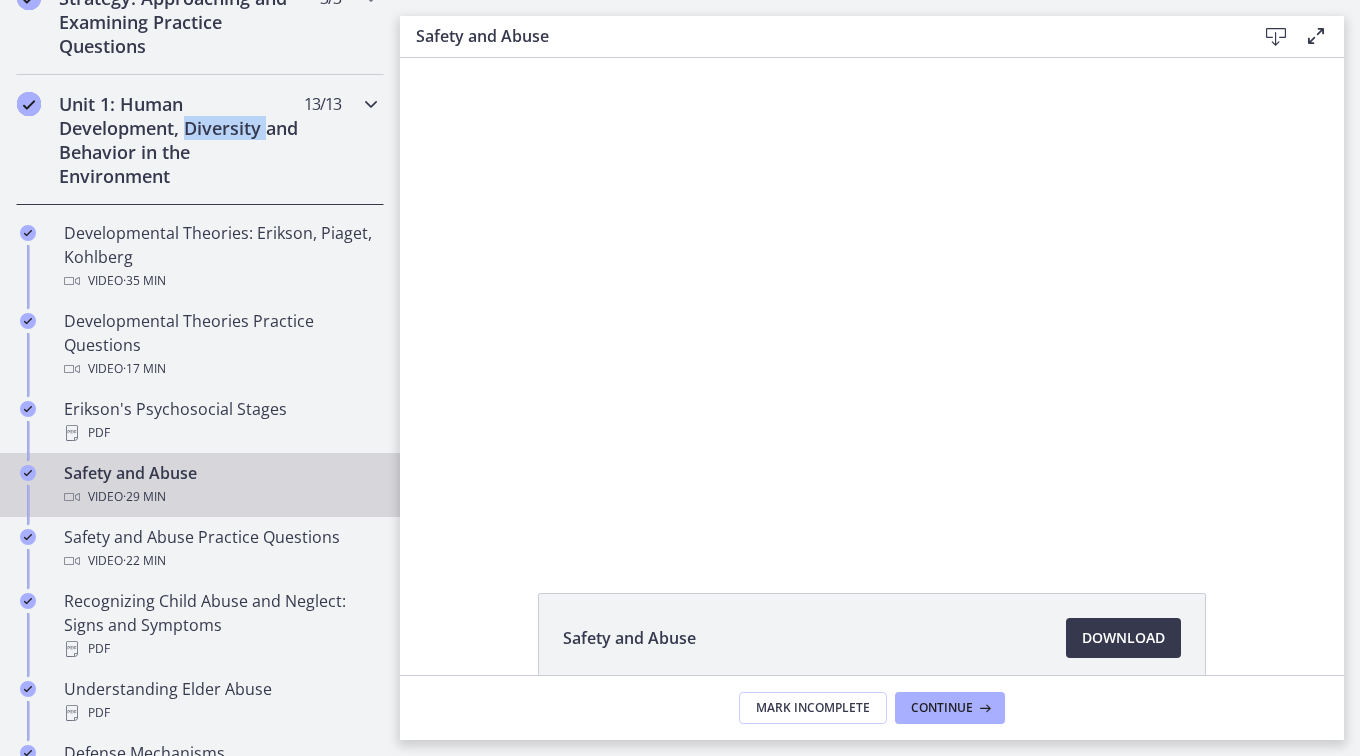 drag, startPoint x: 429, startPoint y: 249, endPoint x: 275, endPoint y: 126, distance: 197.09135 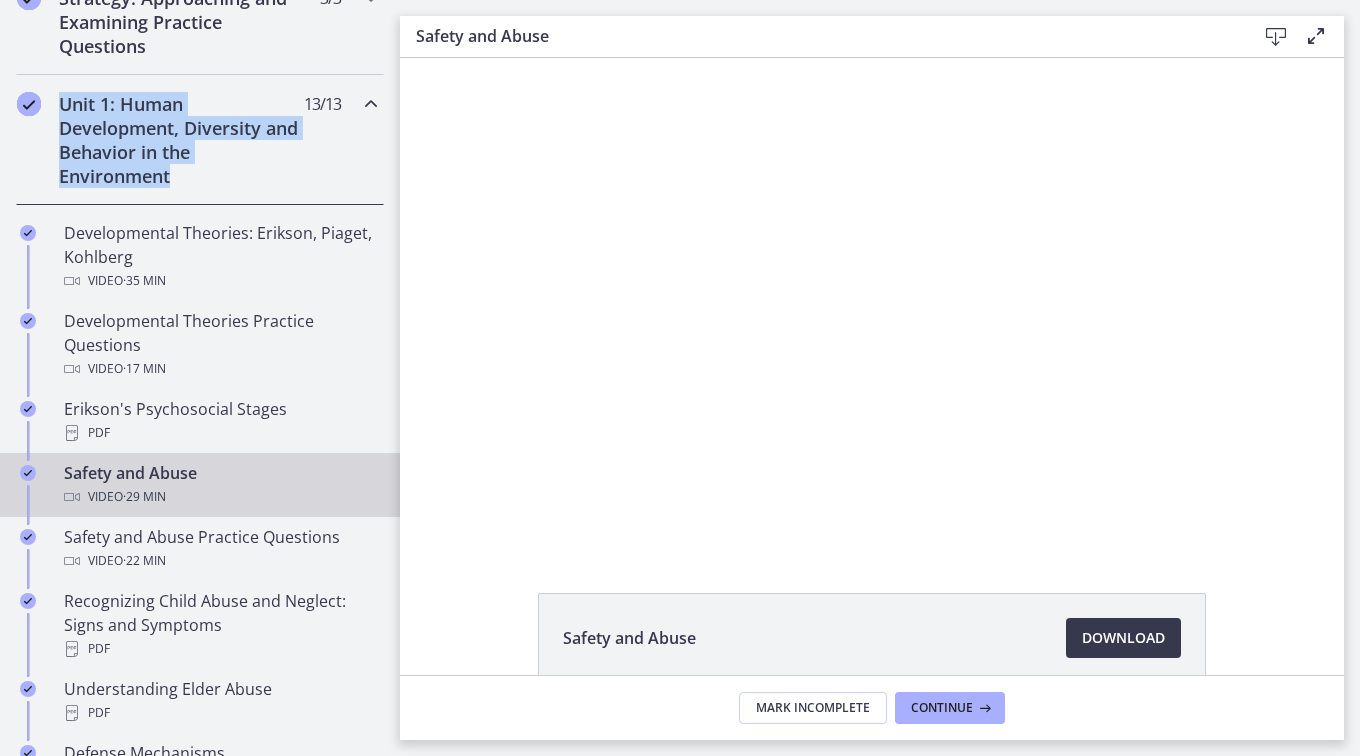click on "Unit 1: Human Development, Diversity and Behavior in the Environment" at bounding box center (181, 140) 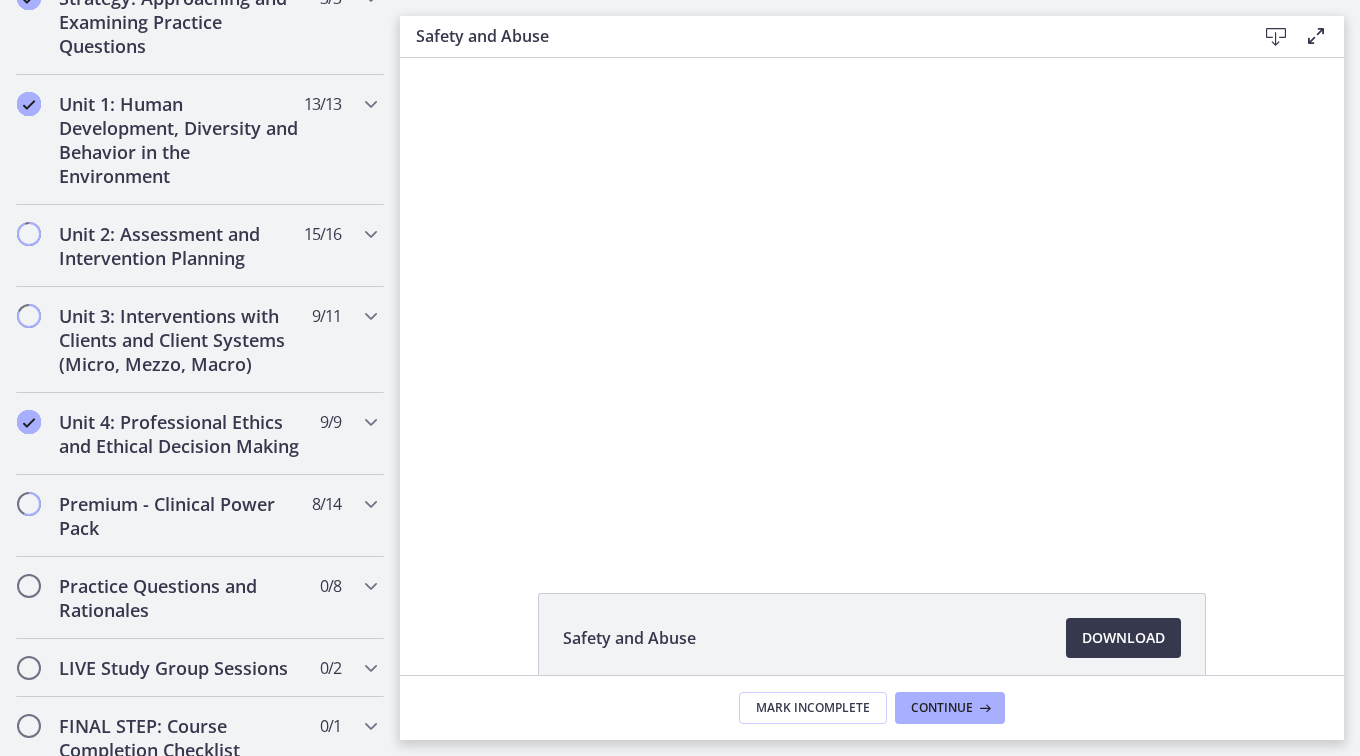 click at bounding box center [871, 302] 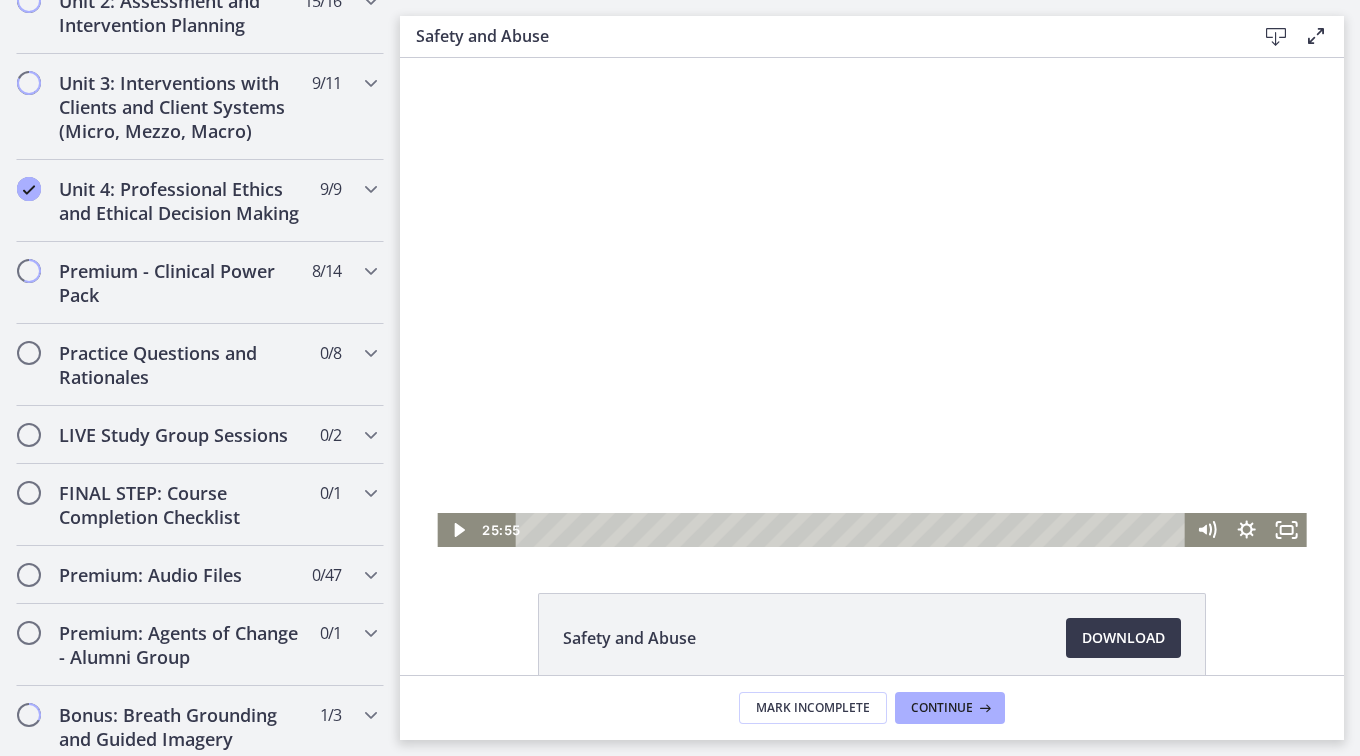 scroll, scrollTop: 724, scrollLeft: 0, axis: vertical 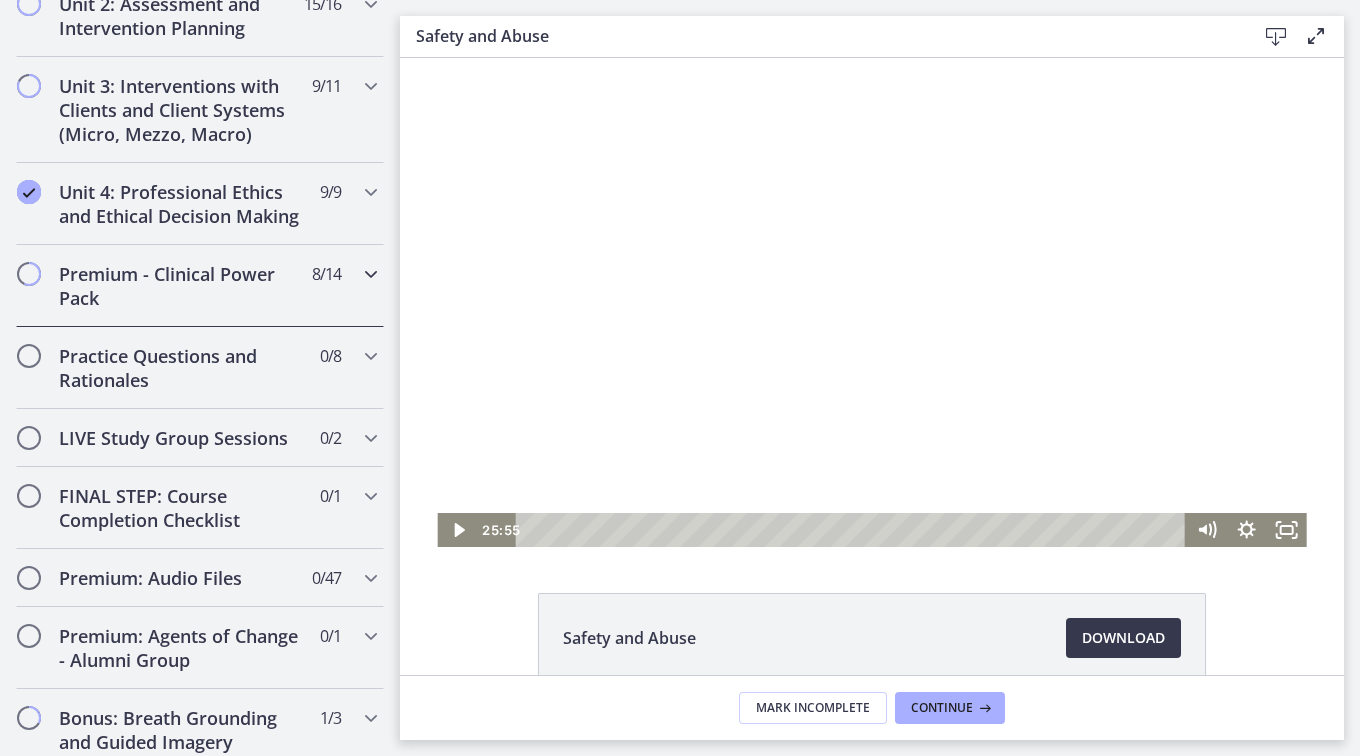 click at bounding box center [371, 274] 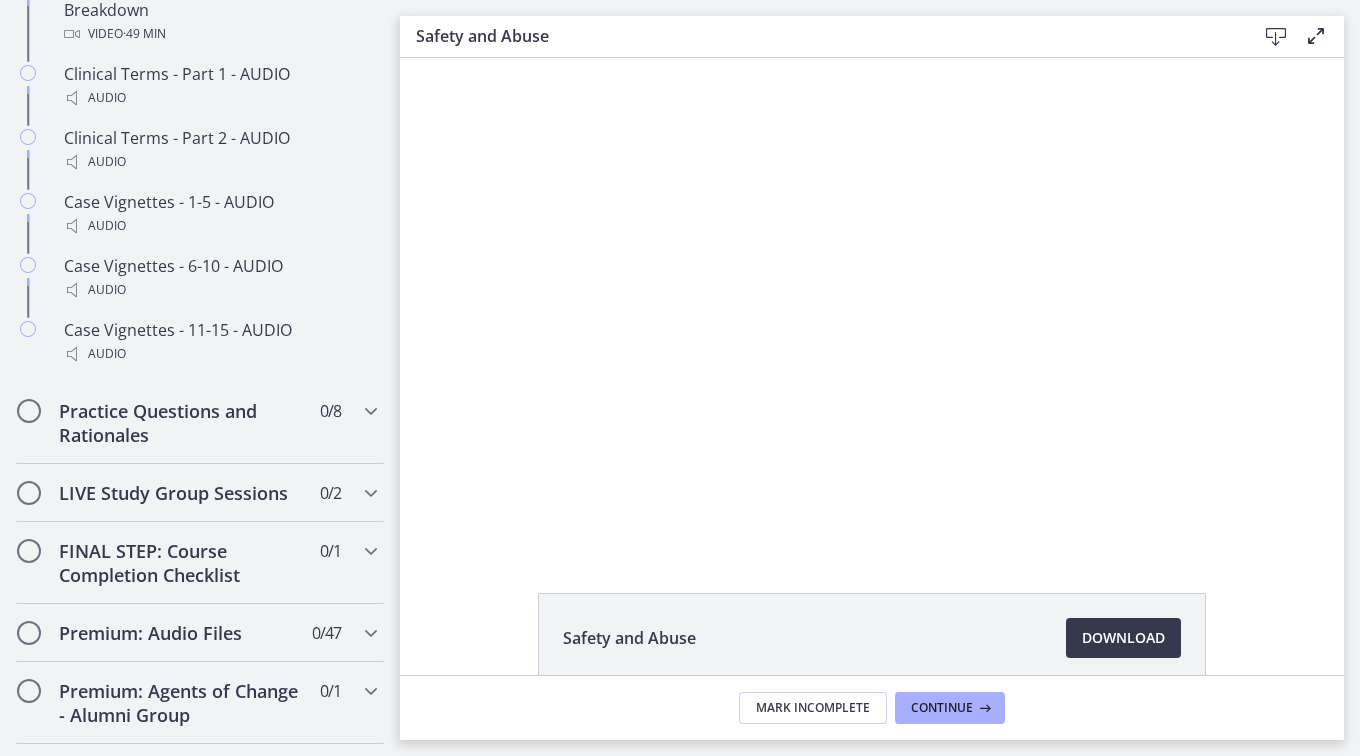 scroll, scrollTop: 1682, scrollLeft: 0, axis: vertical 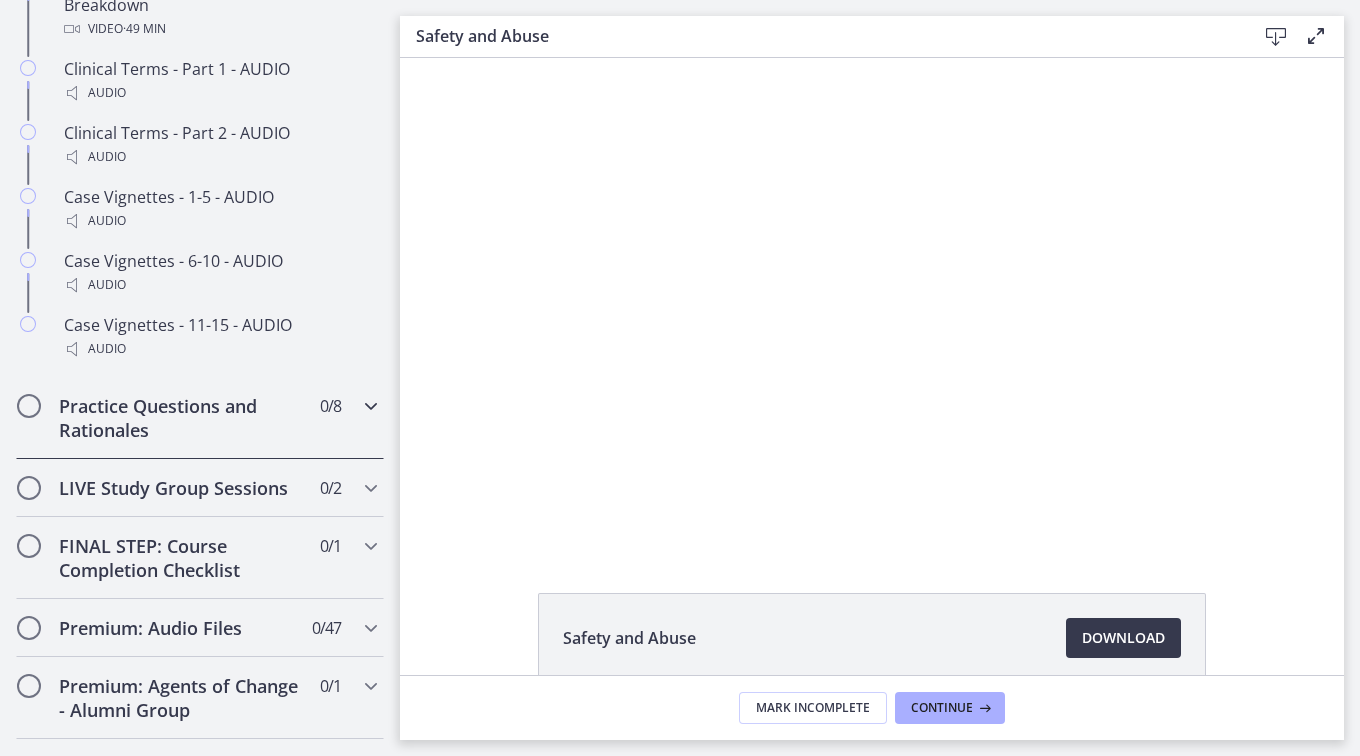 click at bounding box center [371, 406] 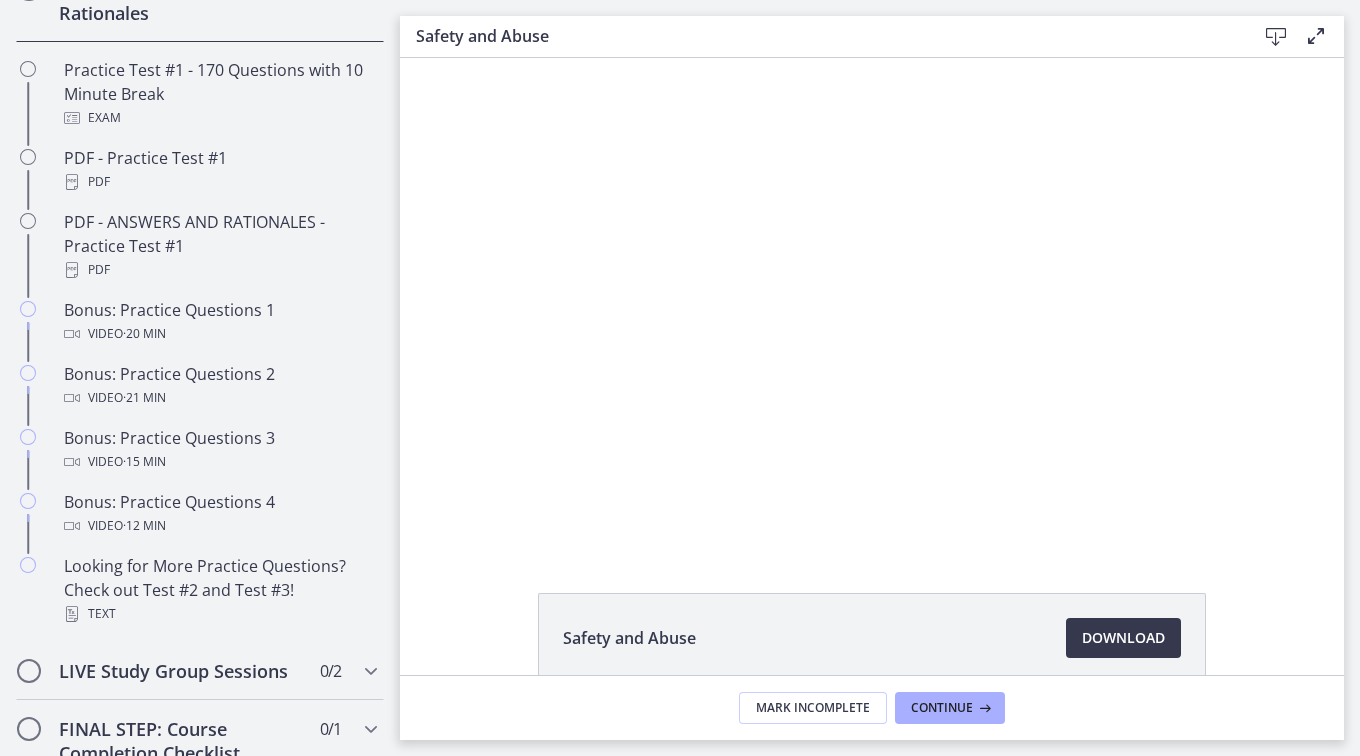 scroll, scrollTop: 1091, scrollLeft: 0, axis: vertical 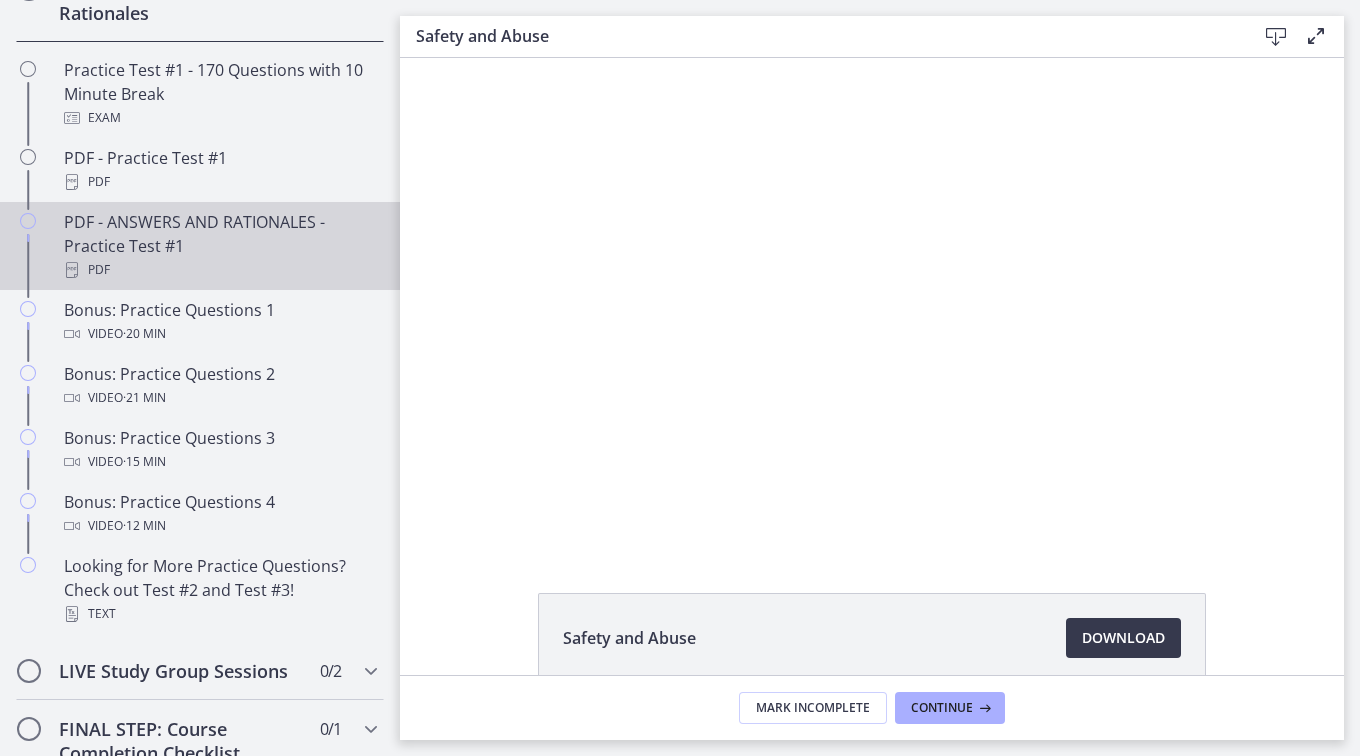 click on "PDF - ANSWERS AND RATIONALES - Practice Test #1
PDF" at bounding box center [200, 246] 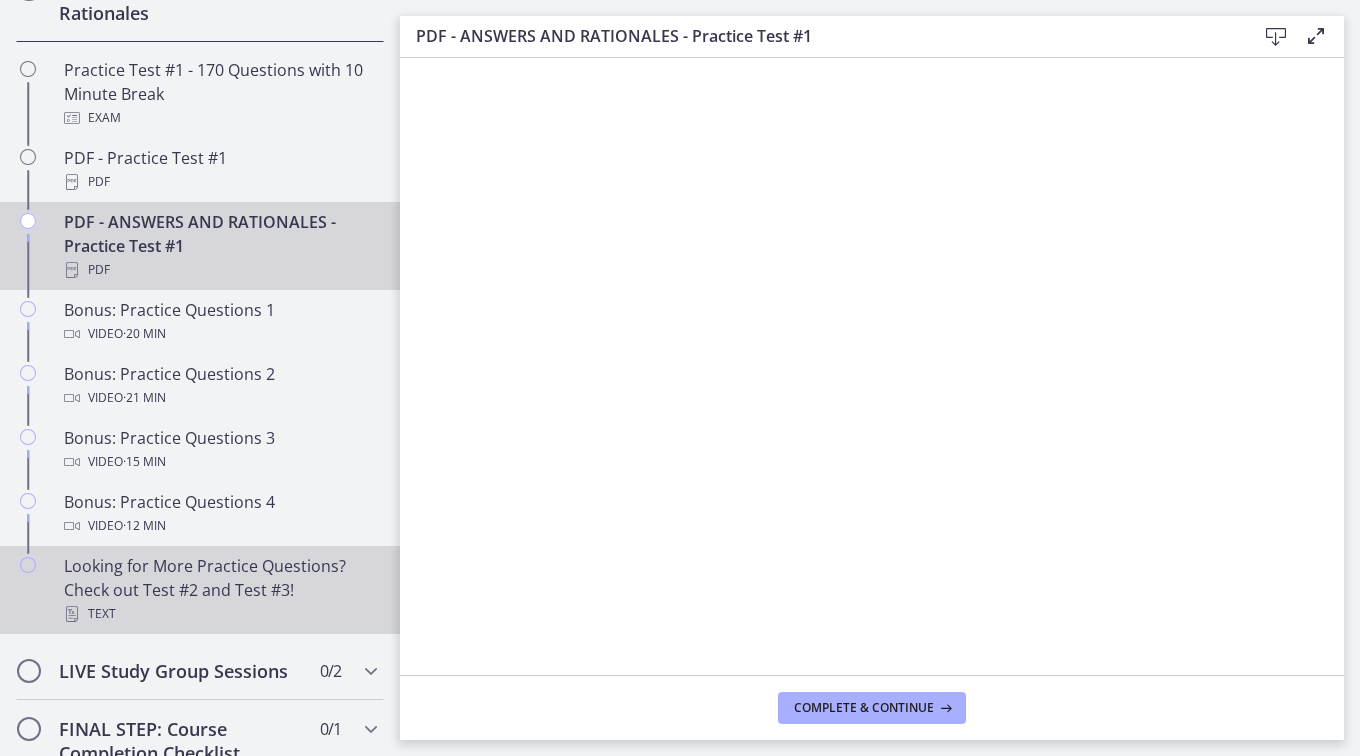 click on "Looking for More Practice Questions? Check out Test #2 and Test #3!
Text" at bounding box center [220, 590] 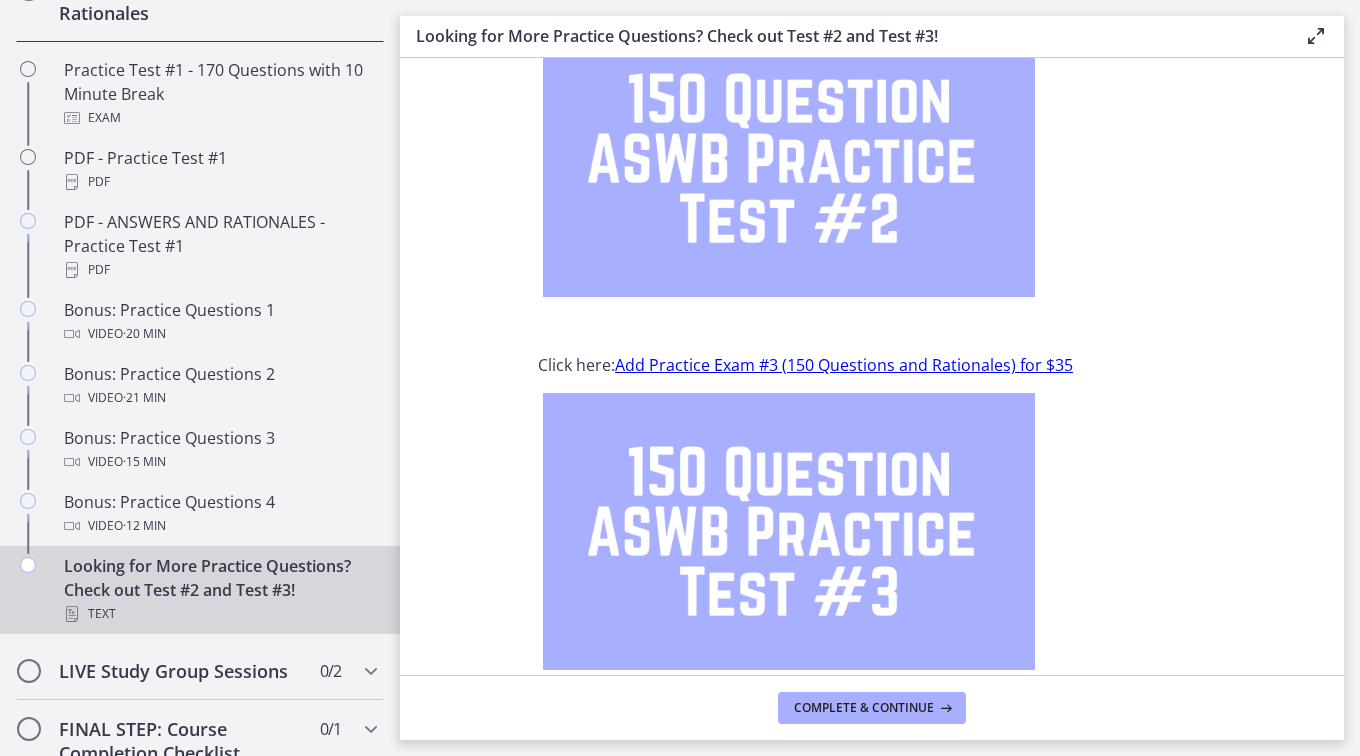 scroll, scrollTop: 177, scrollLeft: 0, axis: vertical 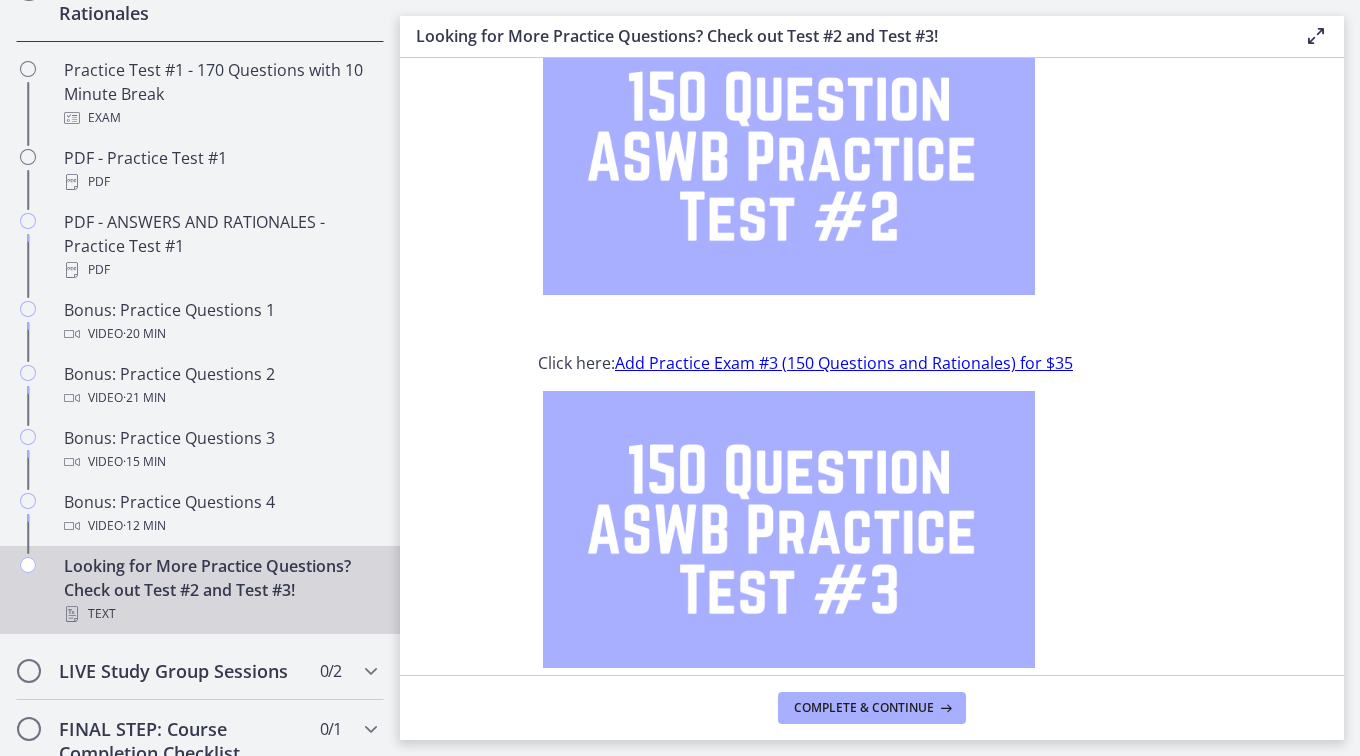click on "Are you looking for even more practice questions? Click here: Add Practice Exam #2 (150 Questions and Rationales) for $35 Click here: Add Practice Exam #3 (150 Questions and Rationales) for $35" at bounding box center [872, 366] 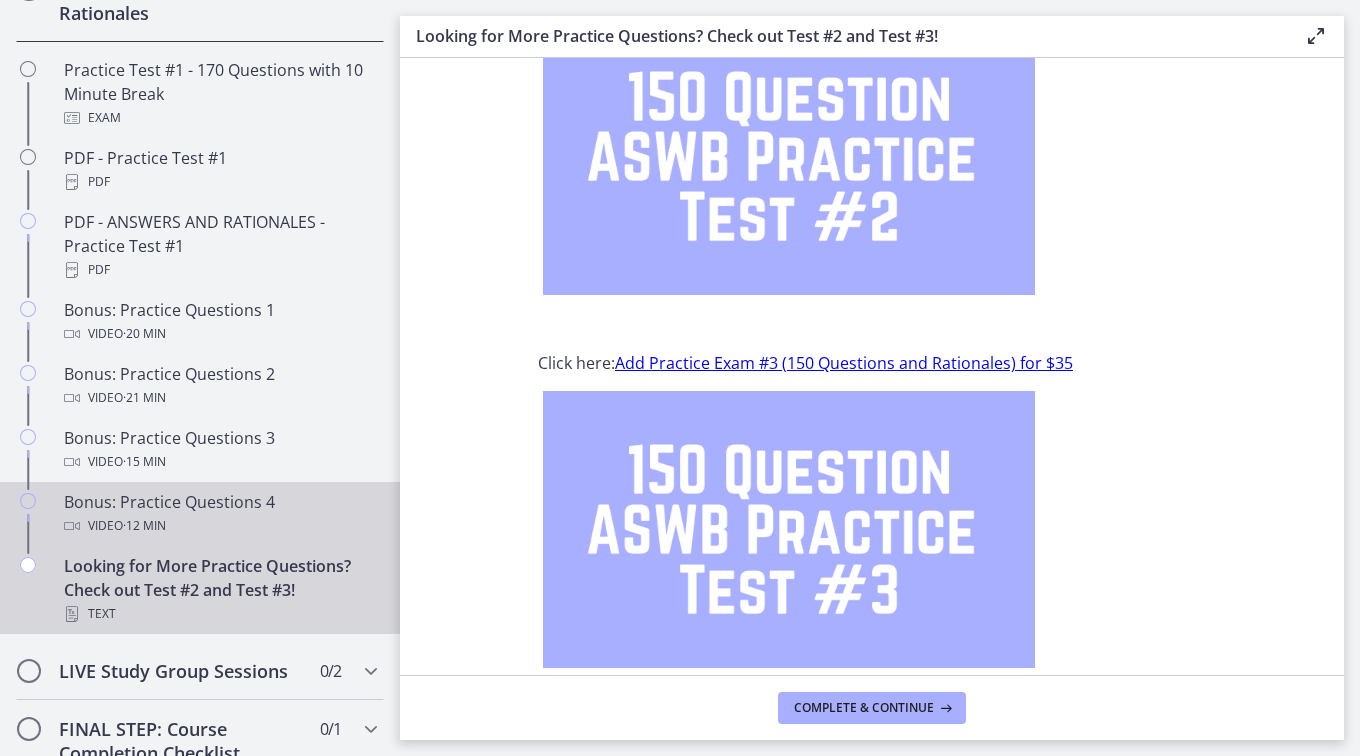 click on "Video
·  12 min" at bounding box center (220, 526) 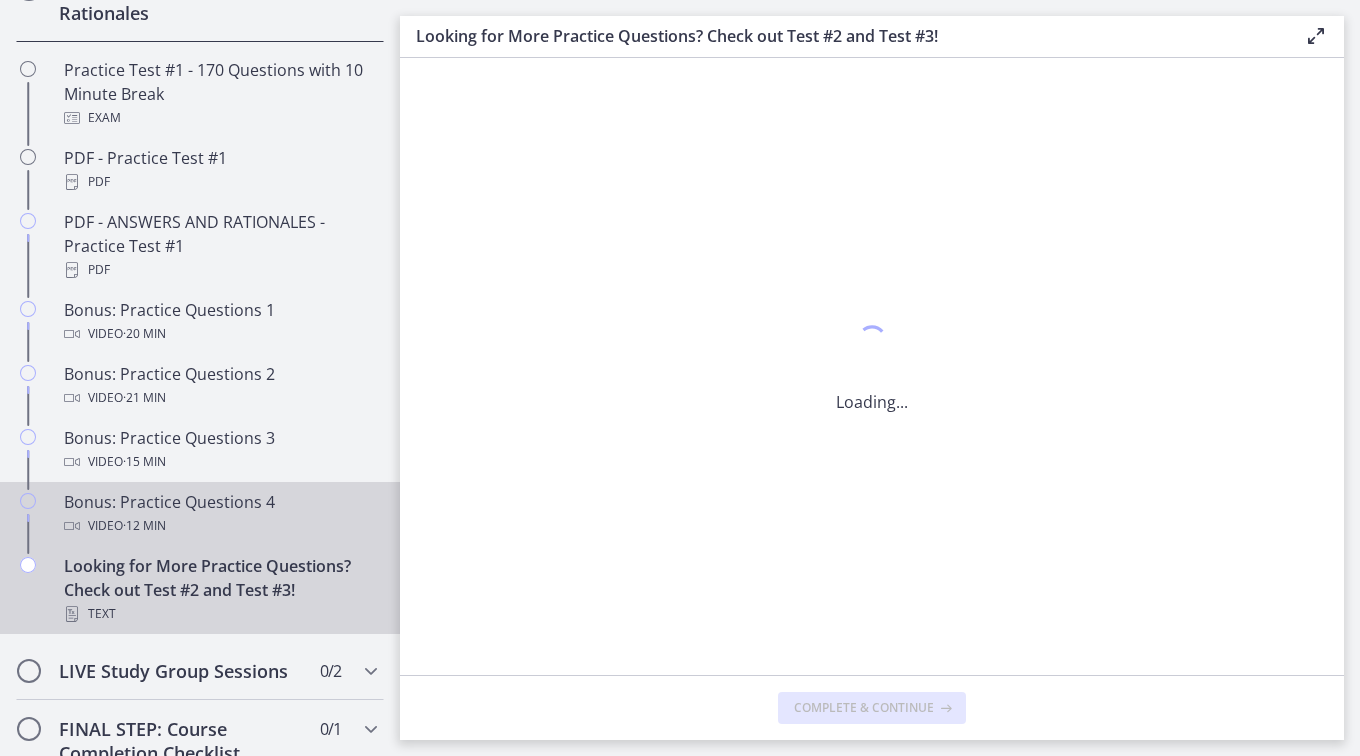 scroll, scrollTop: 0, scrollLeft: 0, axis: both 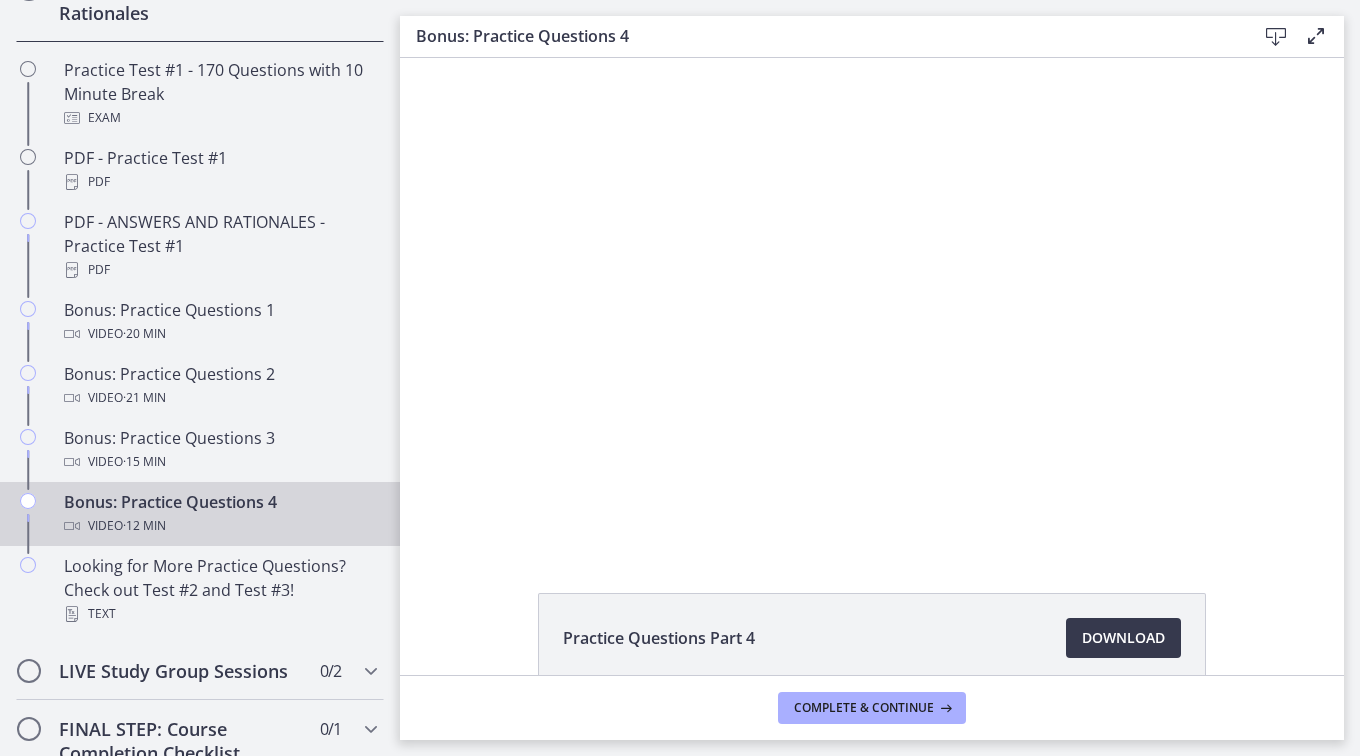 click at bounding box center (871, 302) 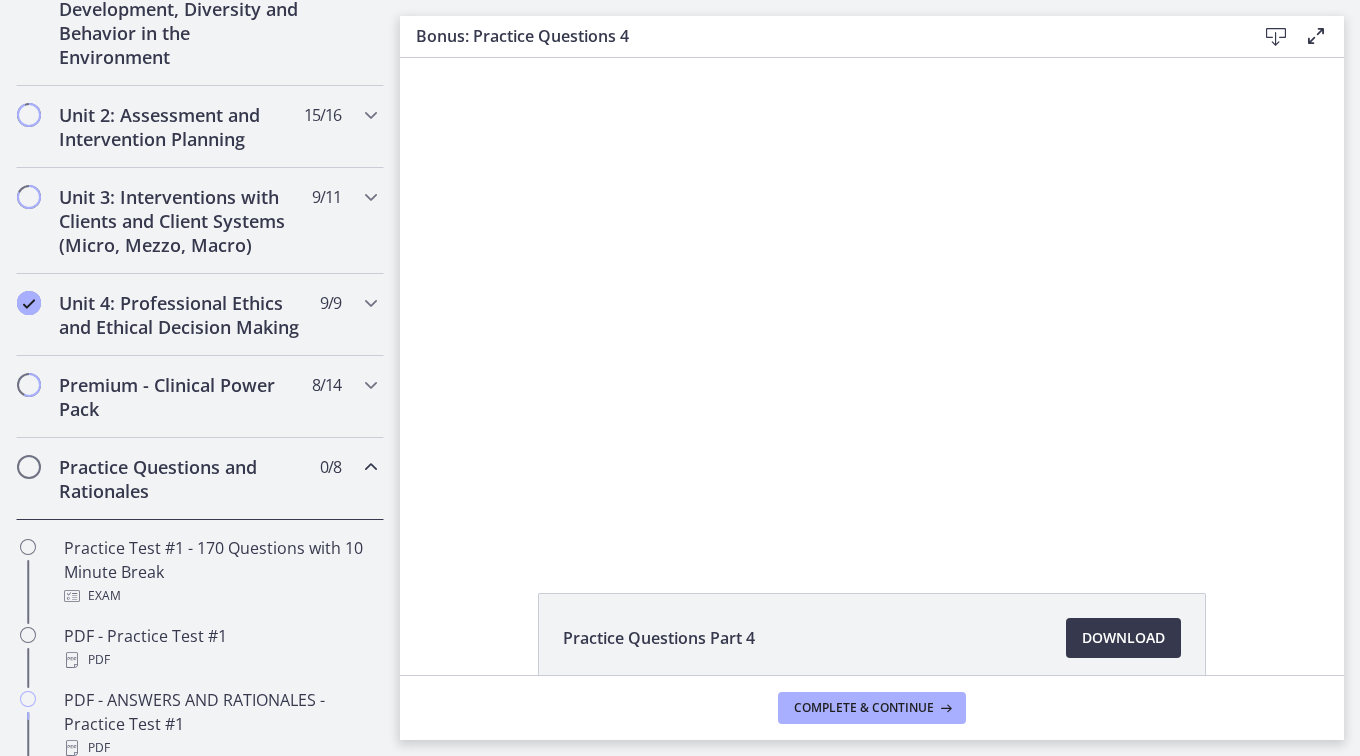 scroll, scrollTop: 605, scrollLeft: 0, axis: vertical 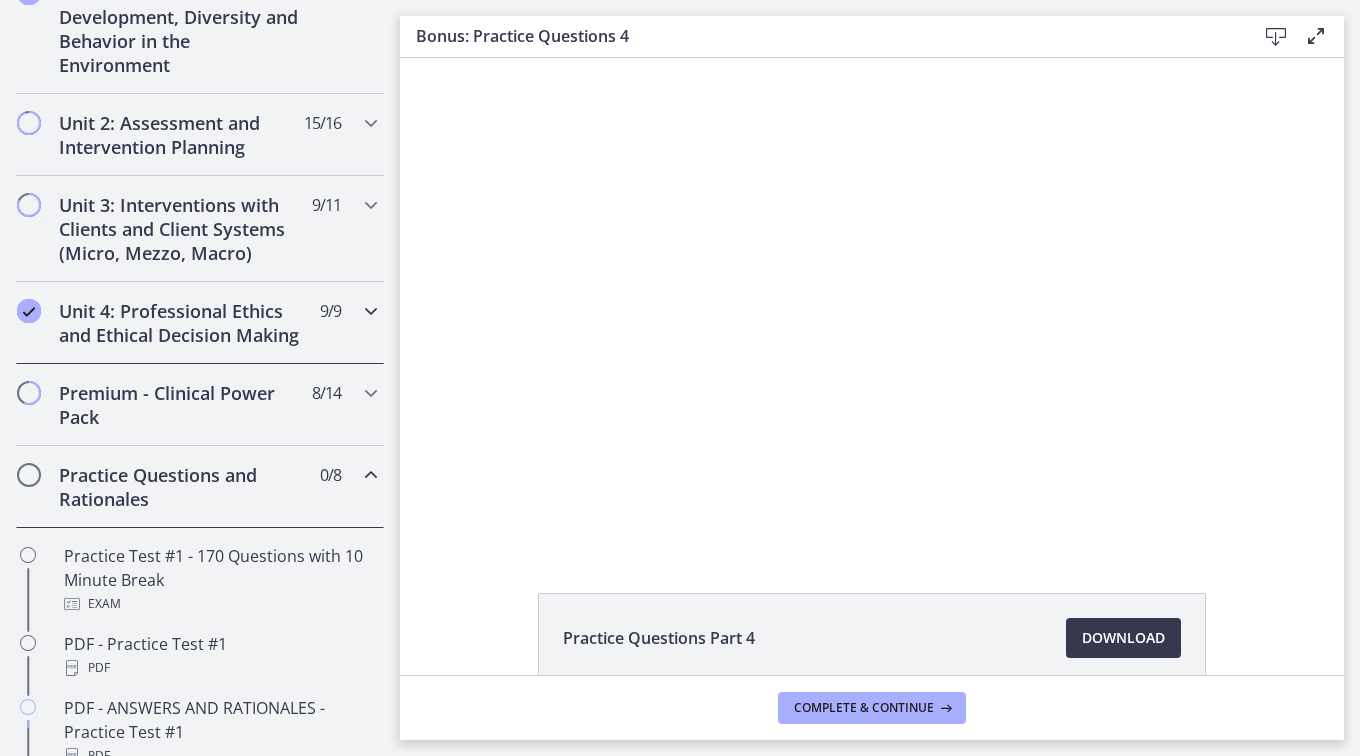 click on "Unit 4: Professional Ethics and Ethical Decision Making
9  /  9
Completed" at bounding box center [200, 323] 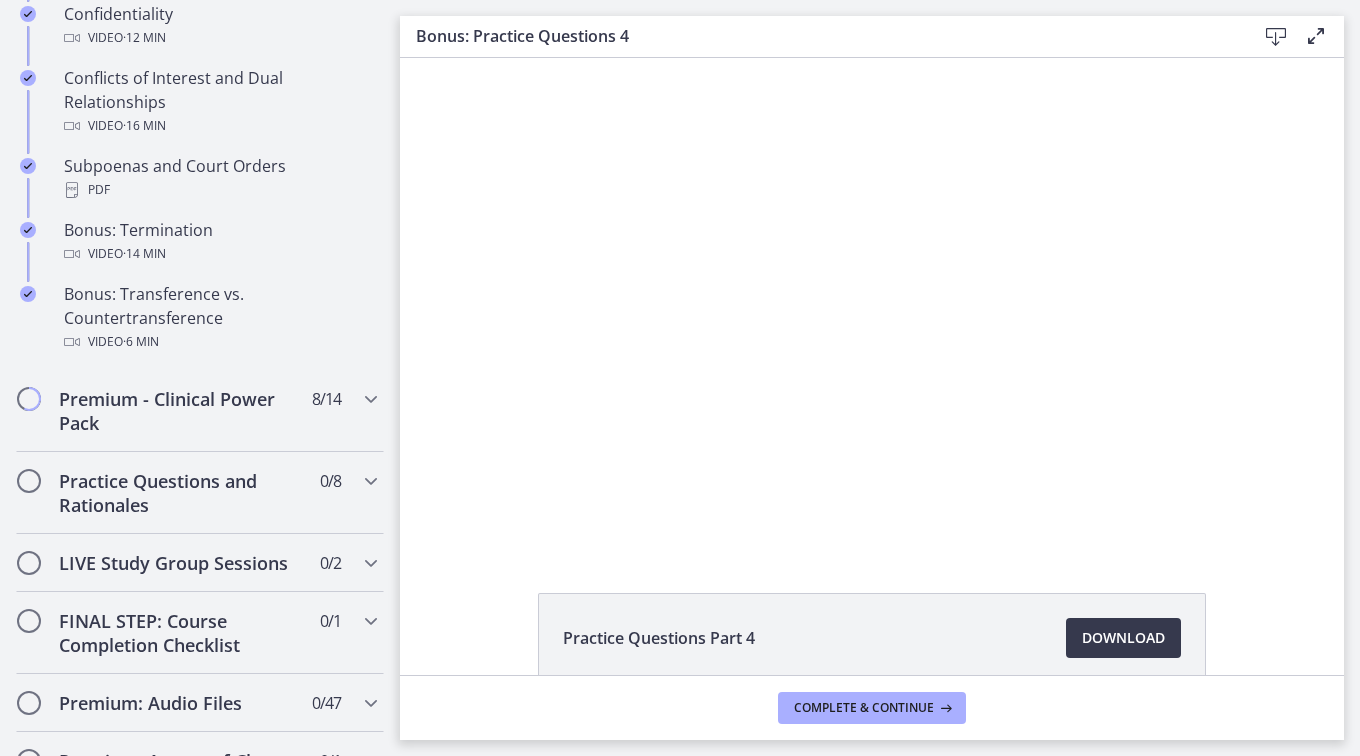 scroll, scrollTop: 1241, scrollLeft: 0, axis: vertical 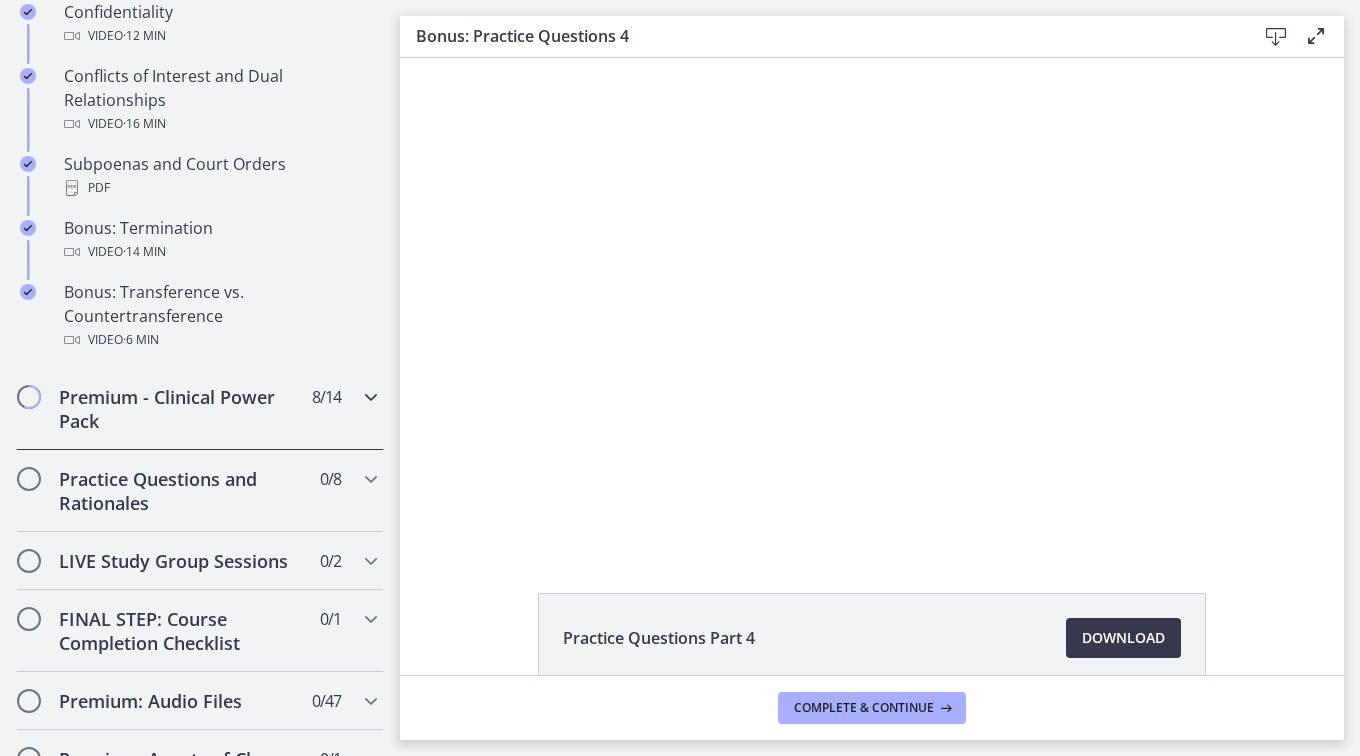 click on "Premium - Clinical Power Pack
8  /  14
Completed" at bounding box center [200, 409] 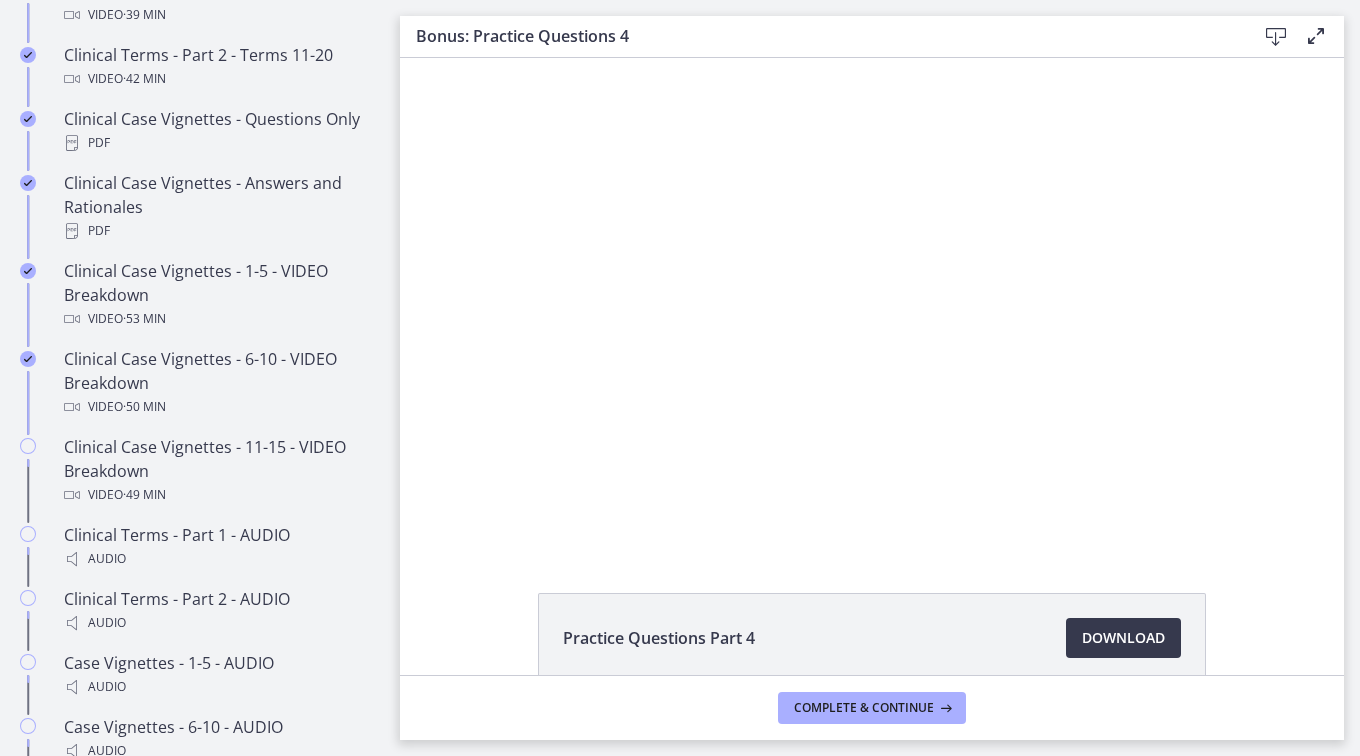 scroll, scrollTop: 1217, scrollLeft: 0, axis: vertical 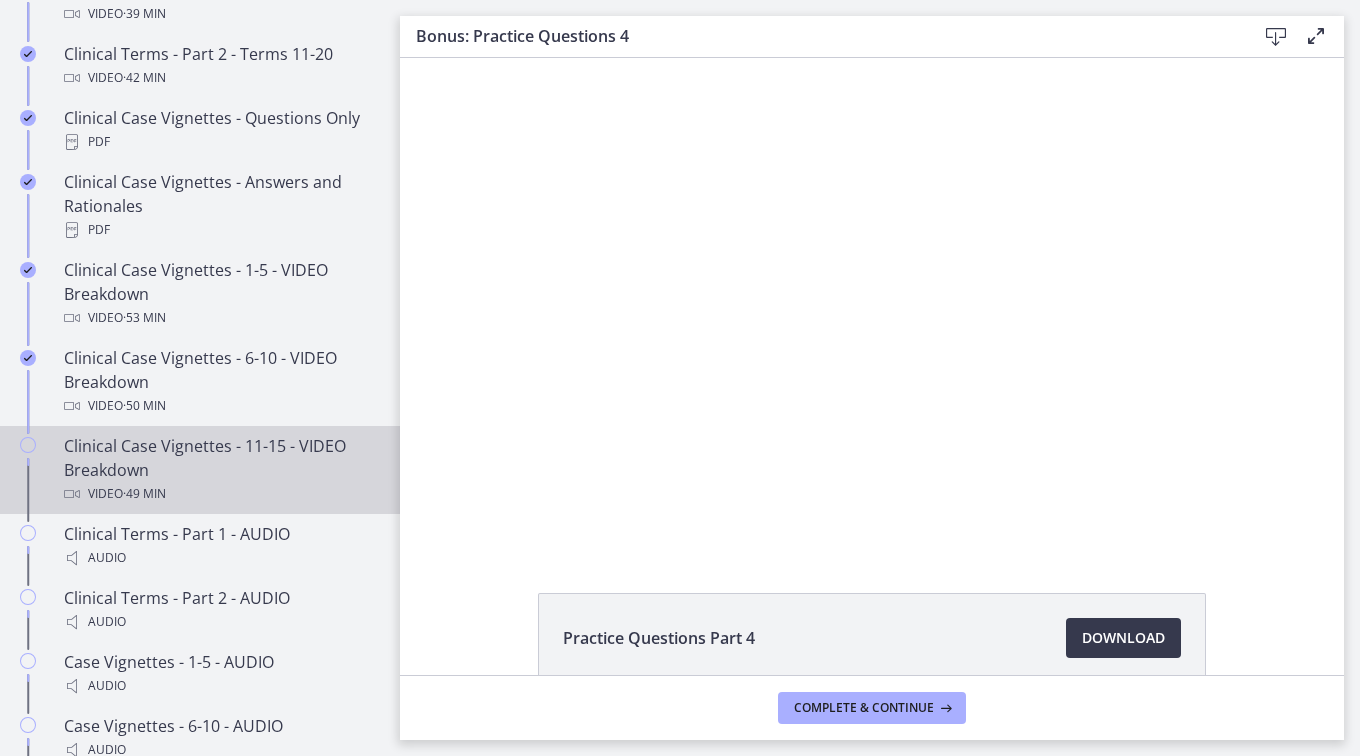 click on "Clinical Case Vignettes - 11-15 - VIDEO Breakdown
Video
·  49 min" at bounding box center [220, 470] 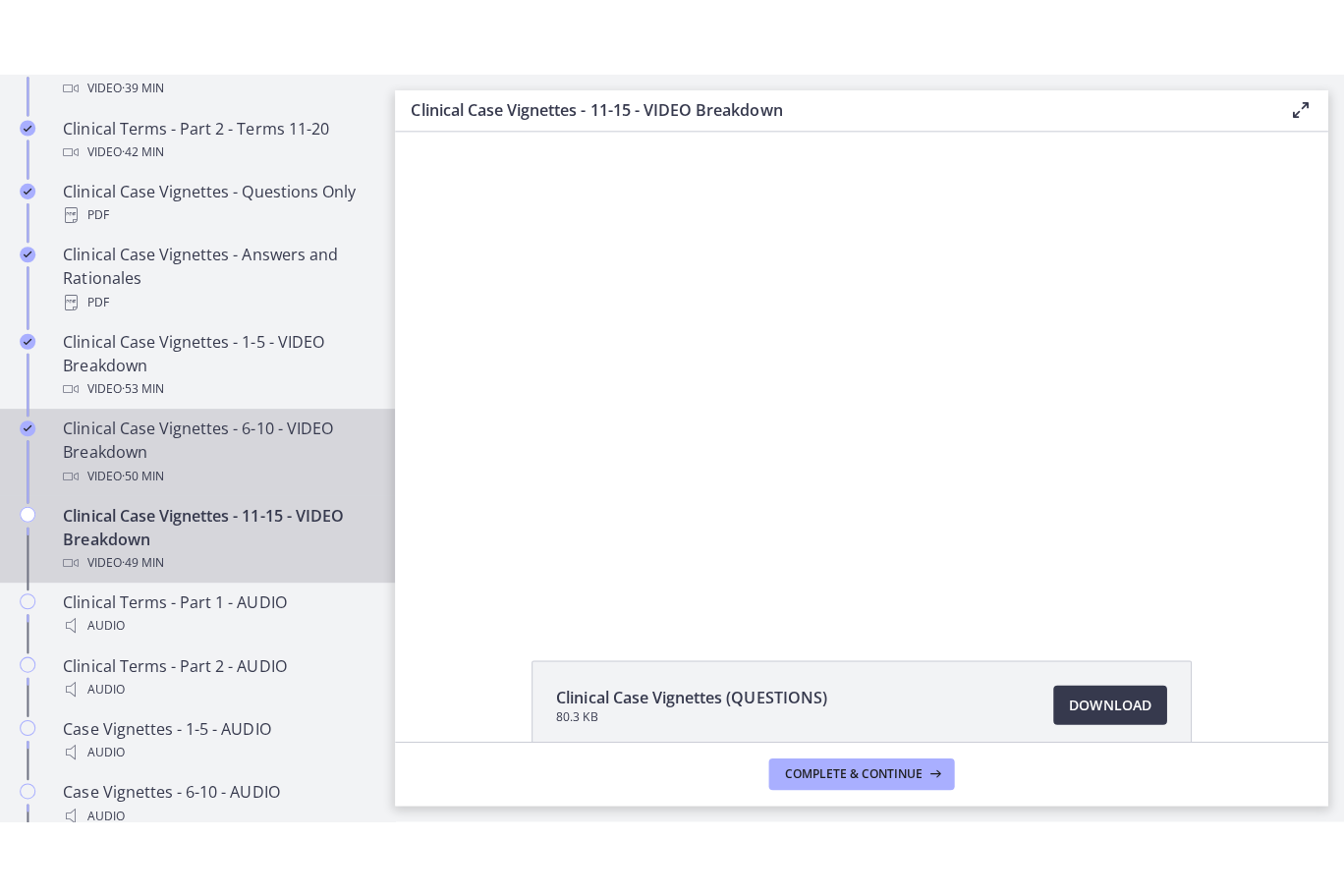 scroll, scrollTop: 0, scrollLeft: 0, axis: both 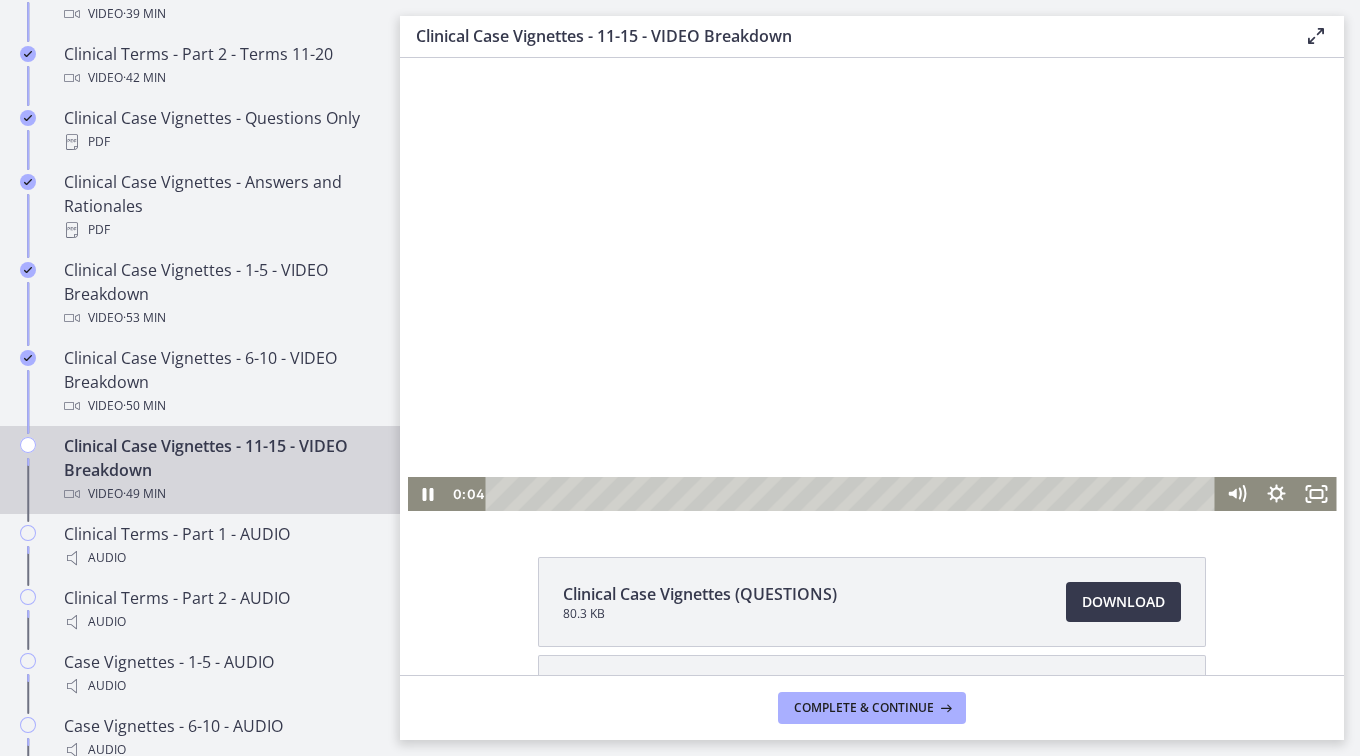 click at bounding box center (872, 284) 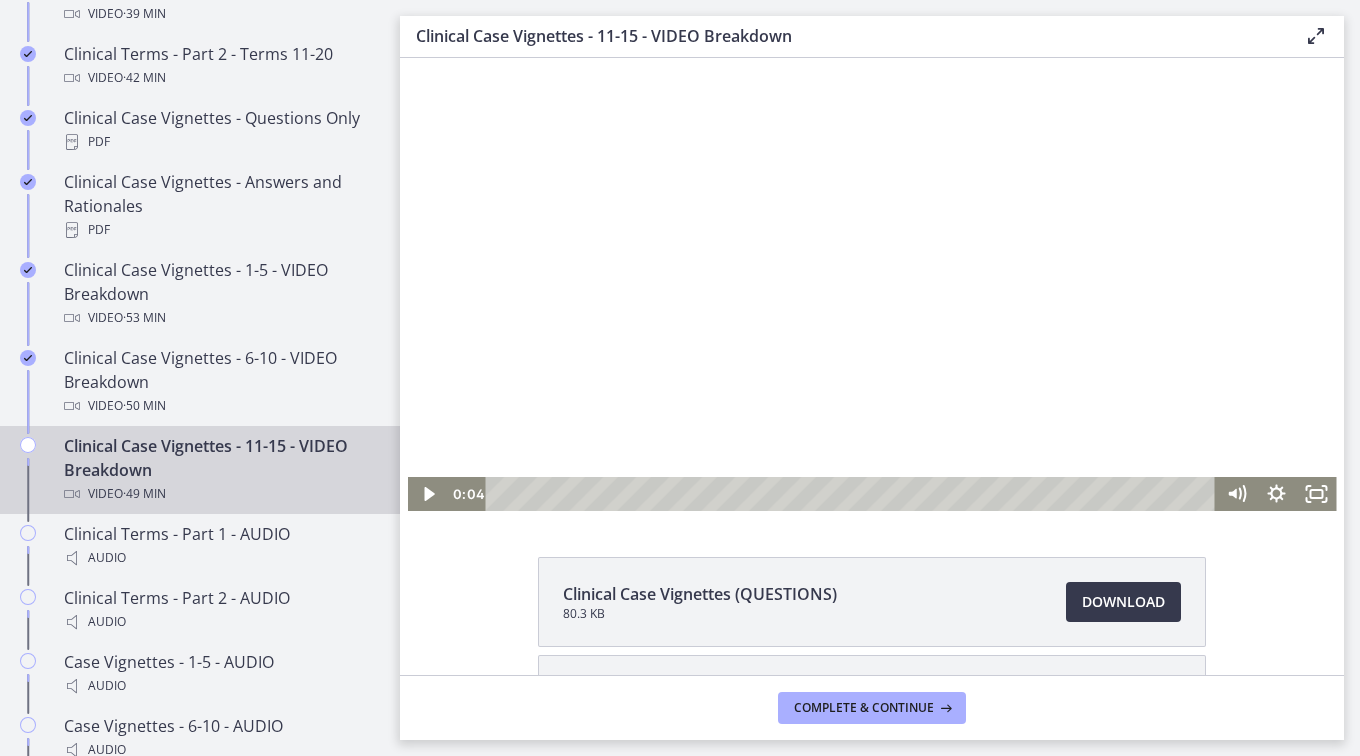 click at bounding box center (872, 284) 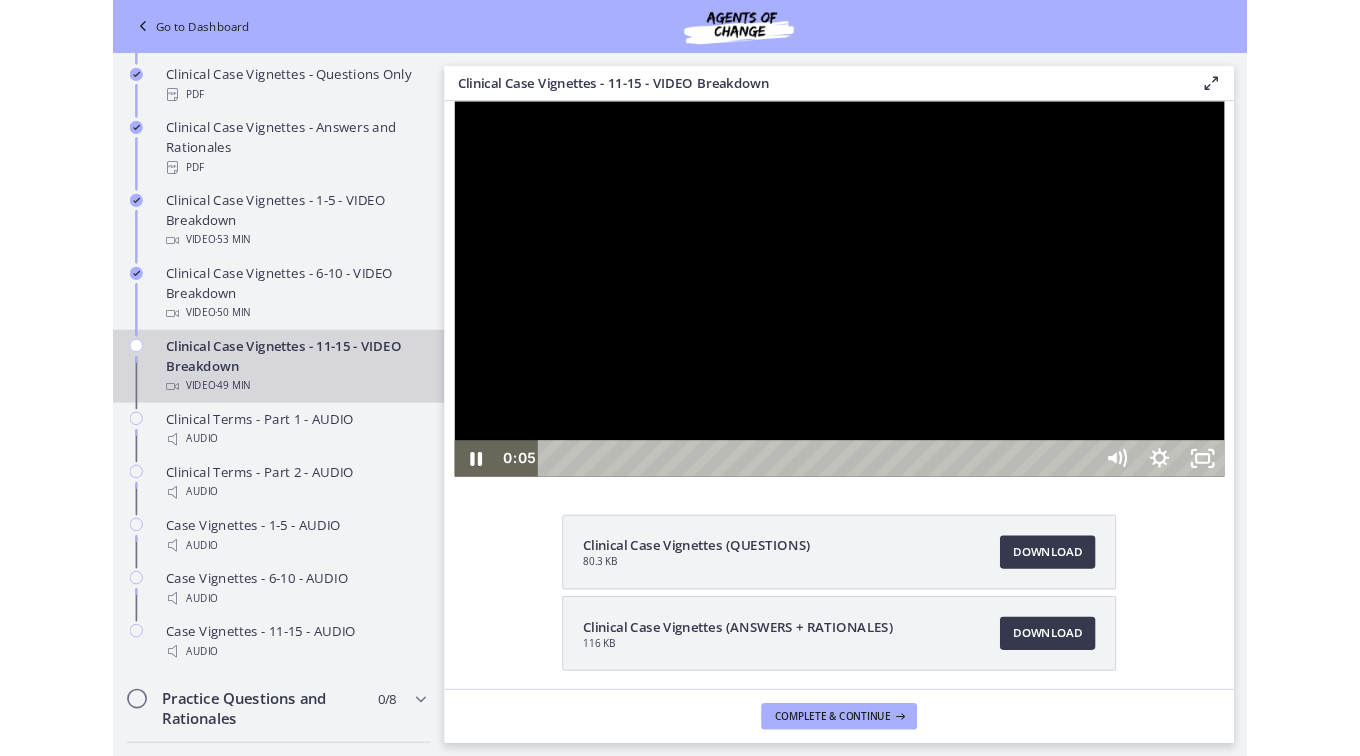 scroll, scrollTop: 1125, scrollLeft: 0, axis: vertical 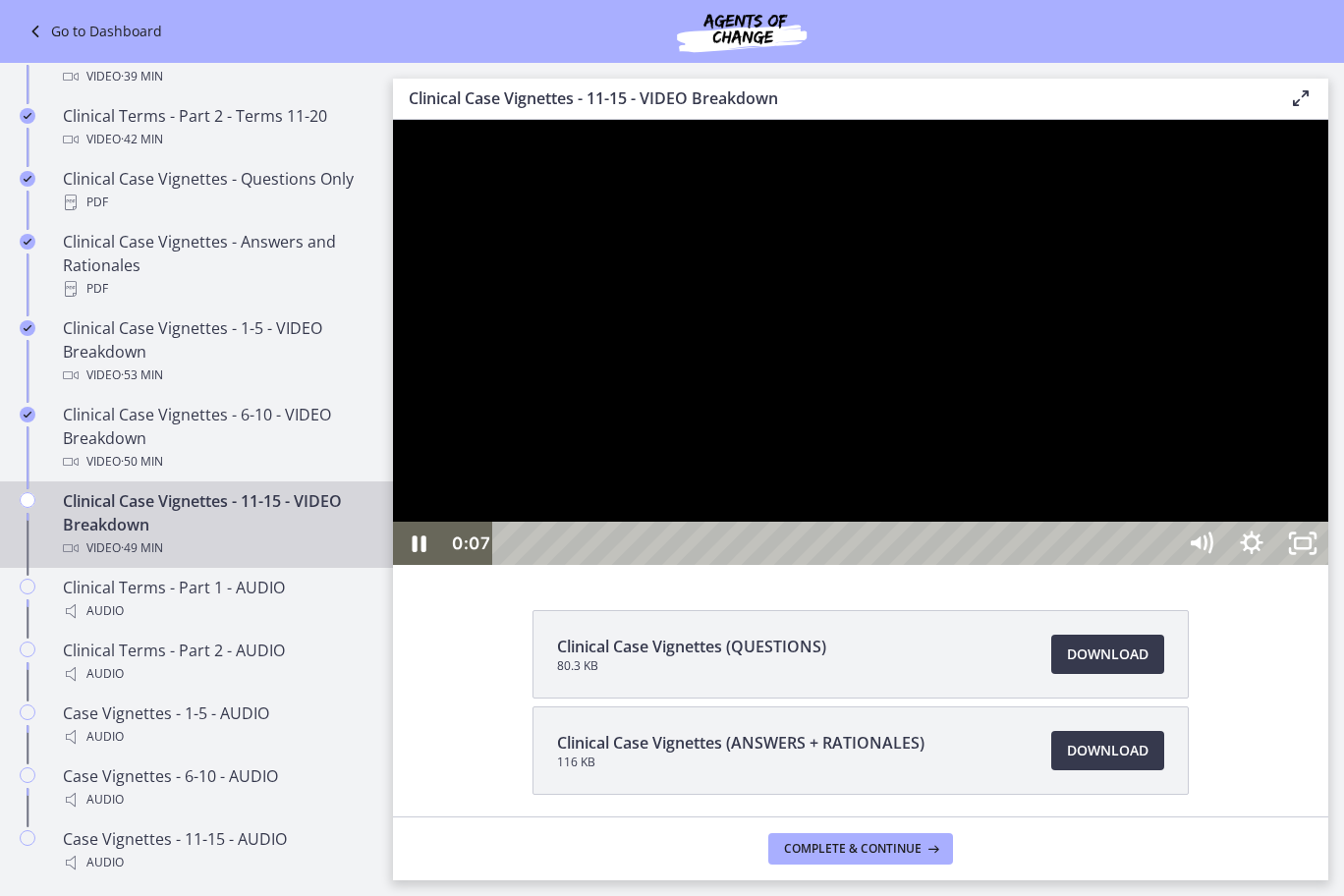 click at bounding box center (861, 342) 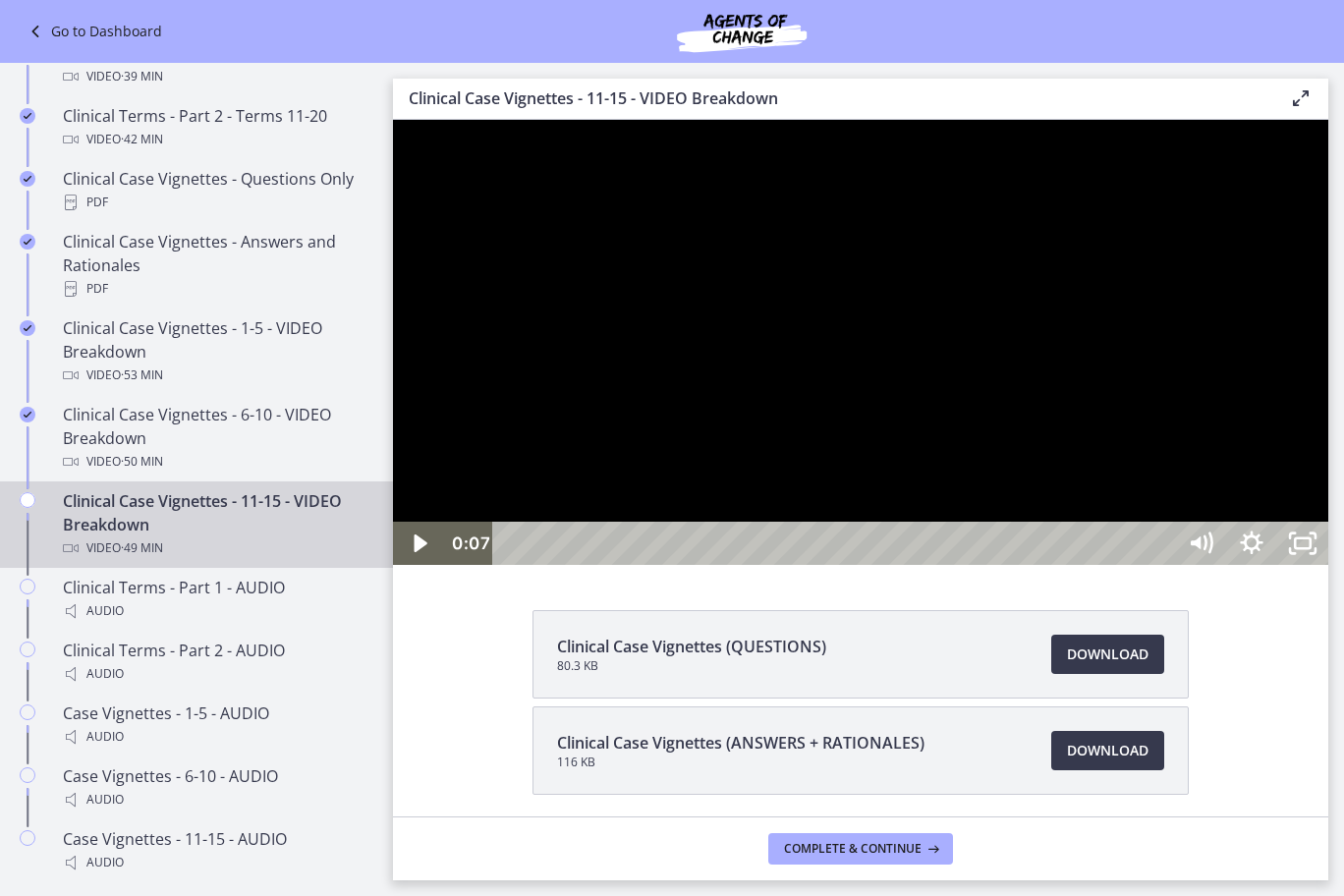 type 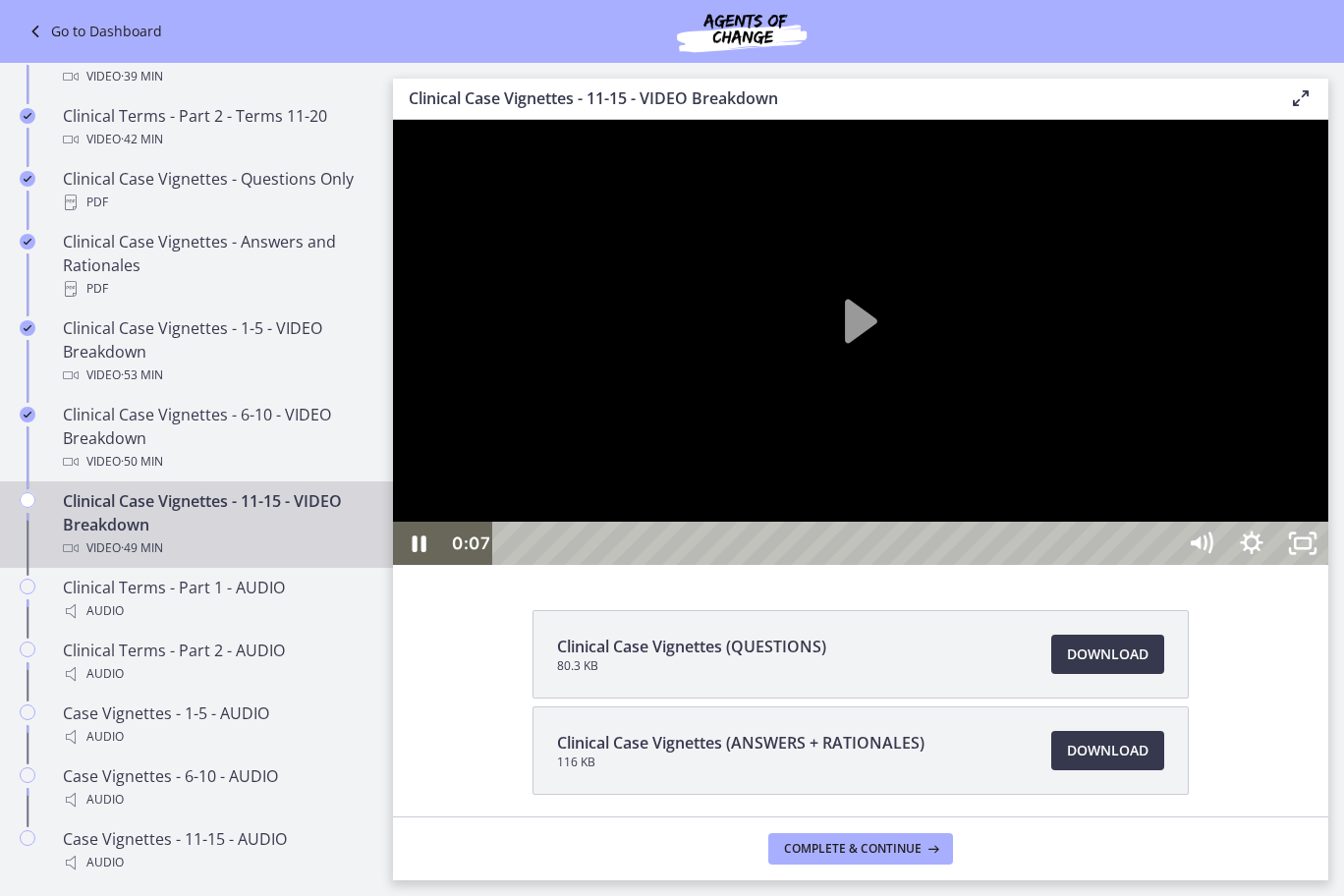 click at bounding box center [393, 120] 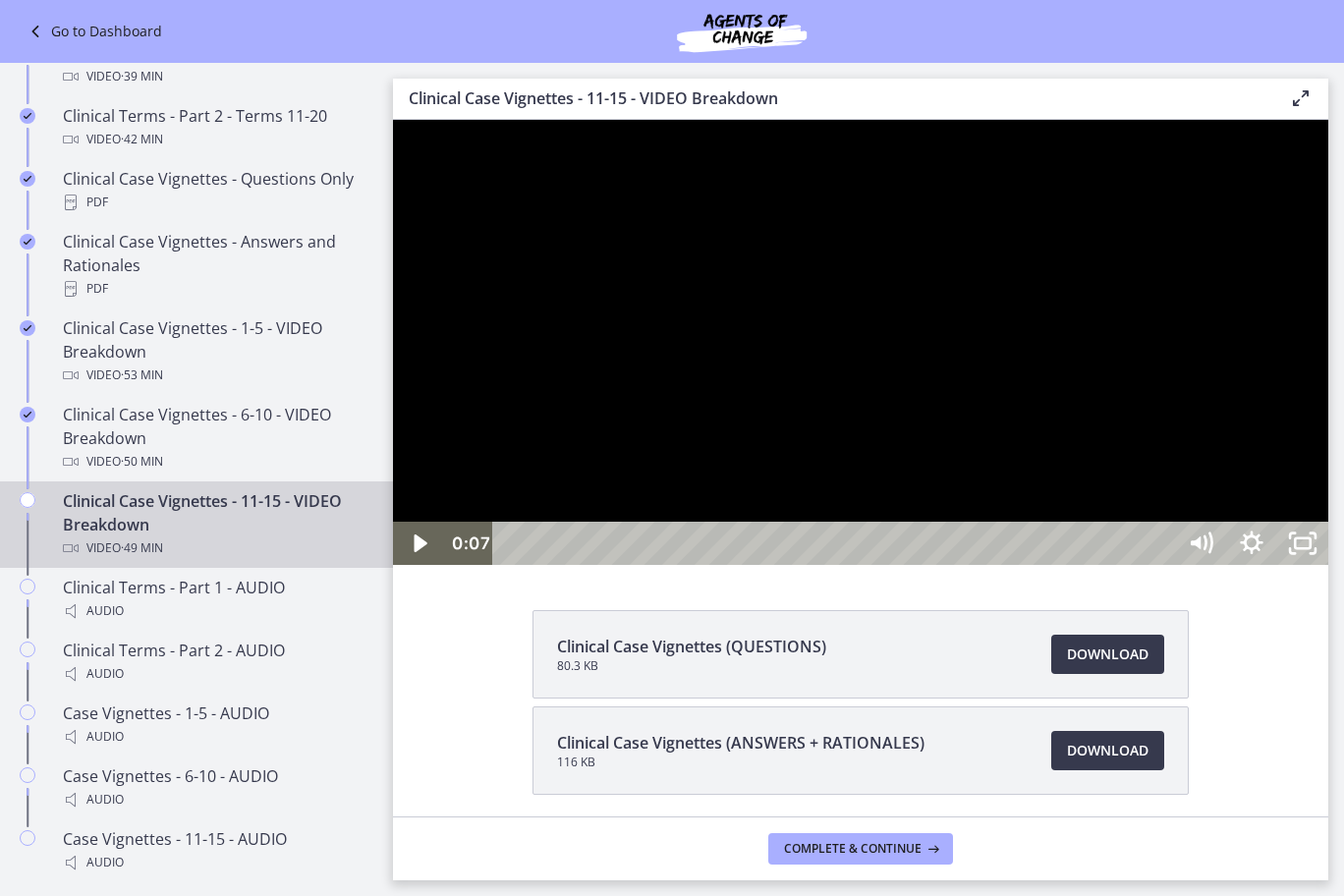 click at bounding box center [861, 342] 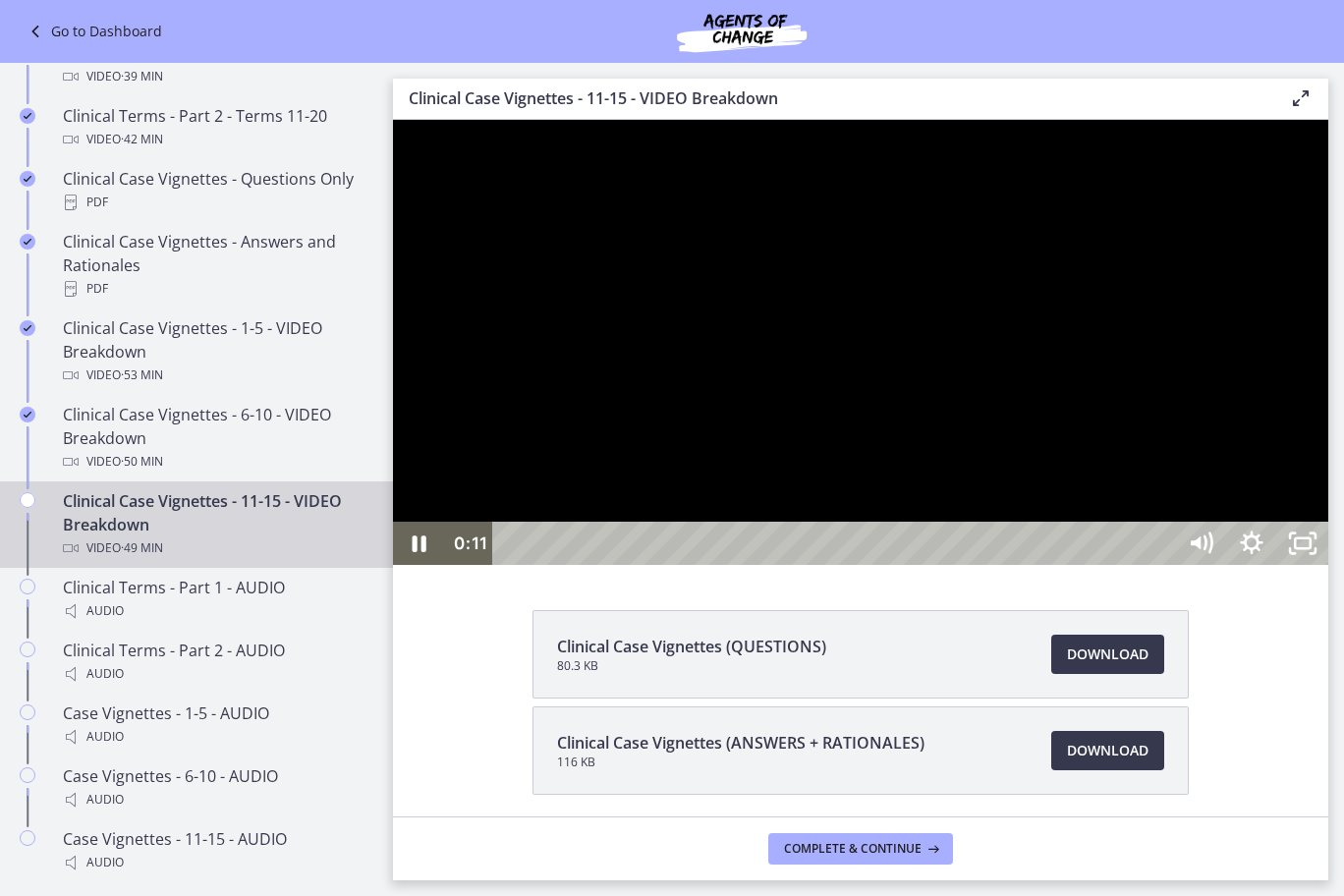 click at bounding box center [861, 342] 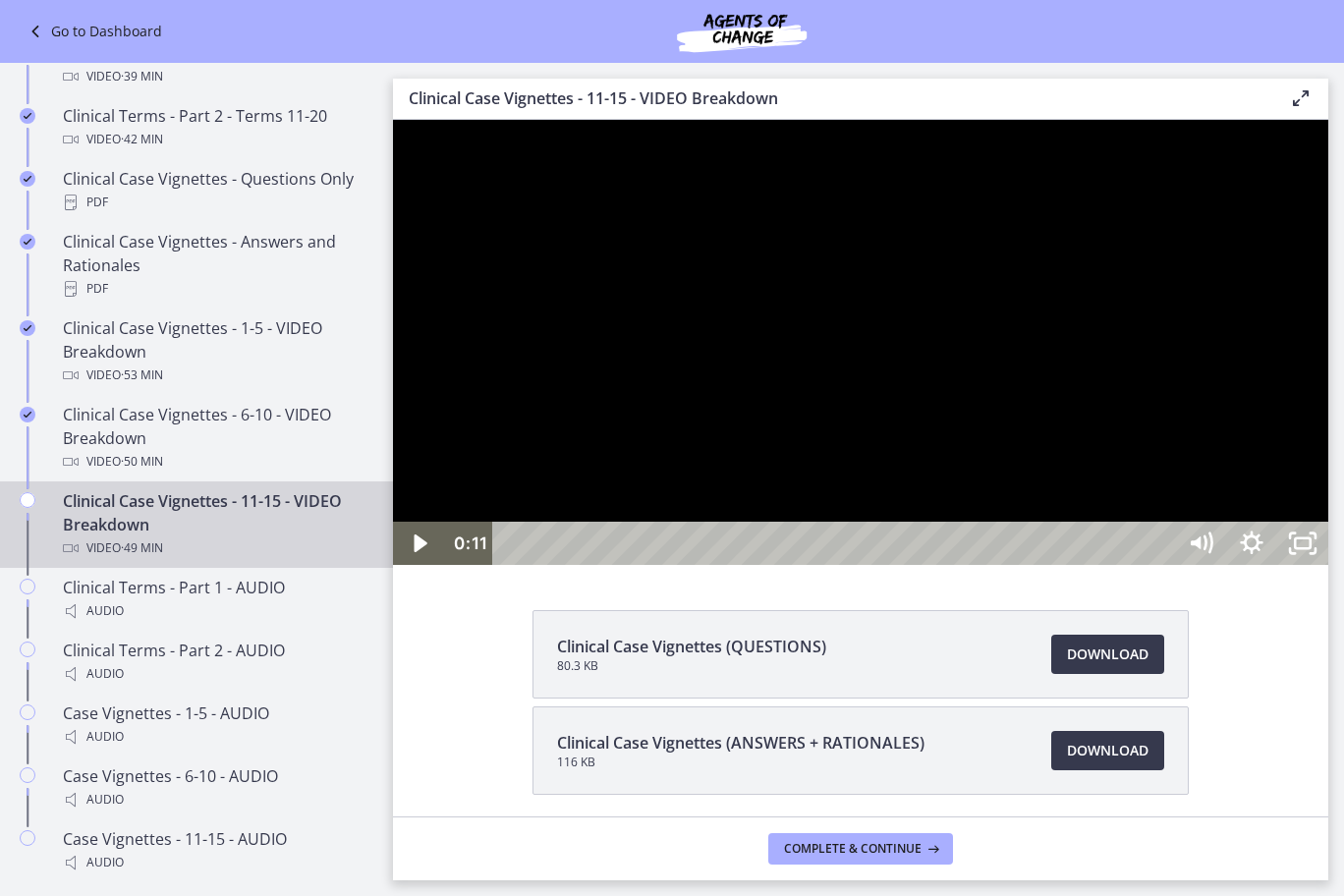 click at bounding box center (861, 342) 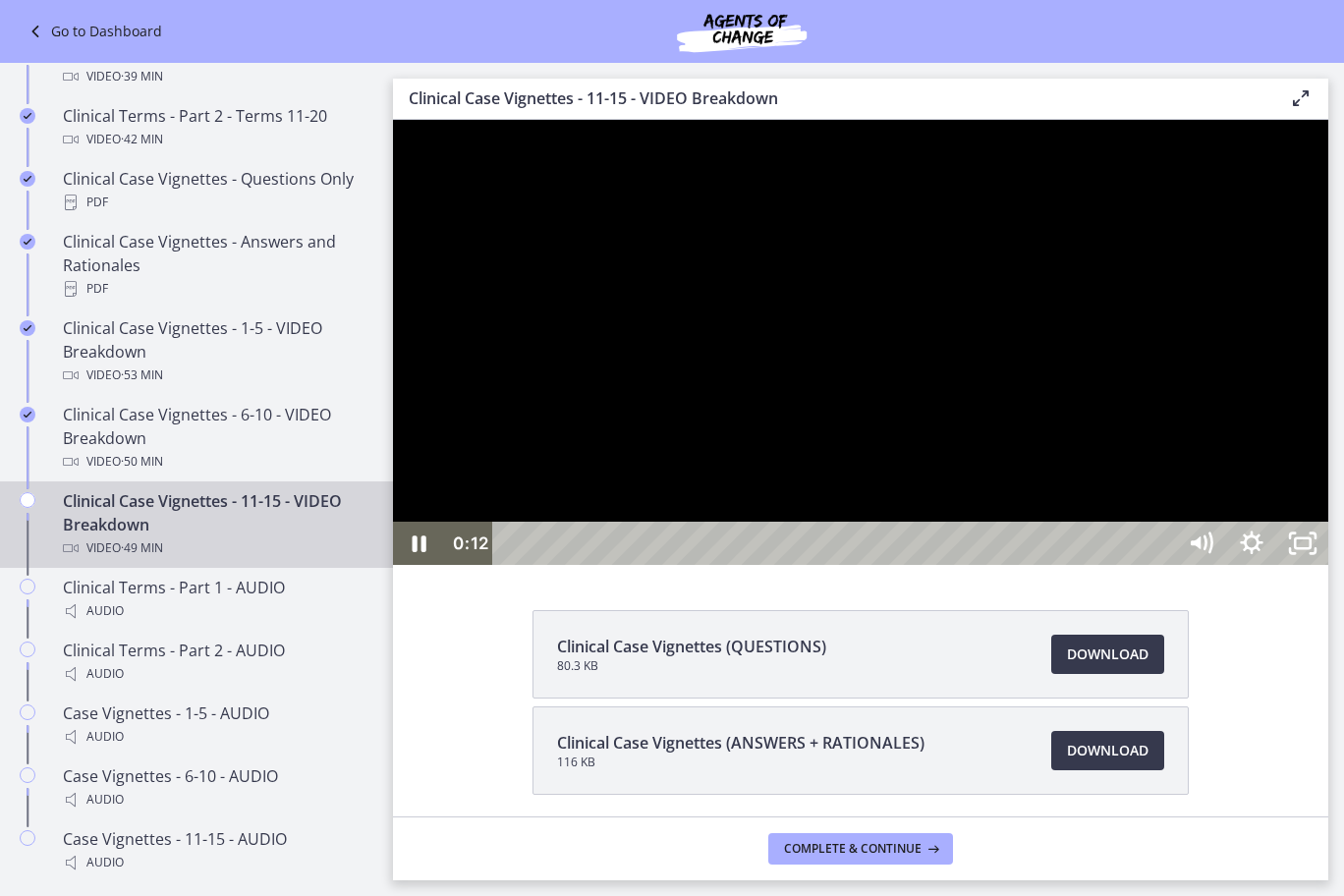click at bounding box center (861, 342) 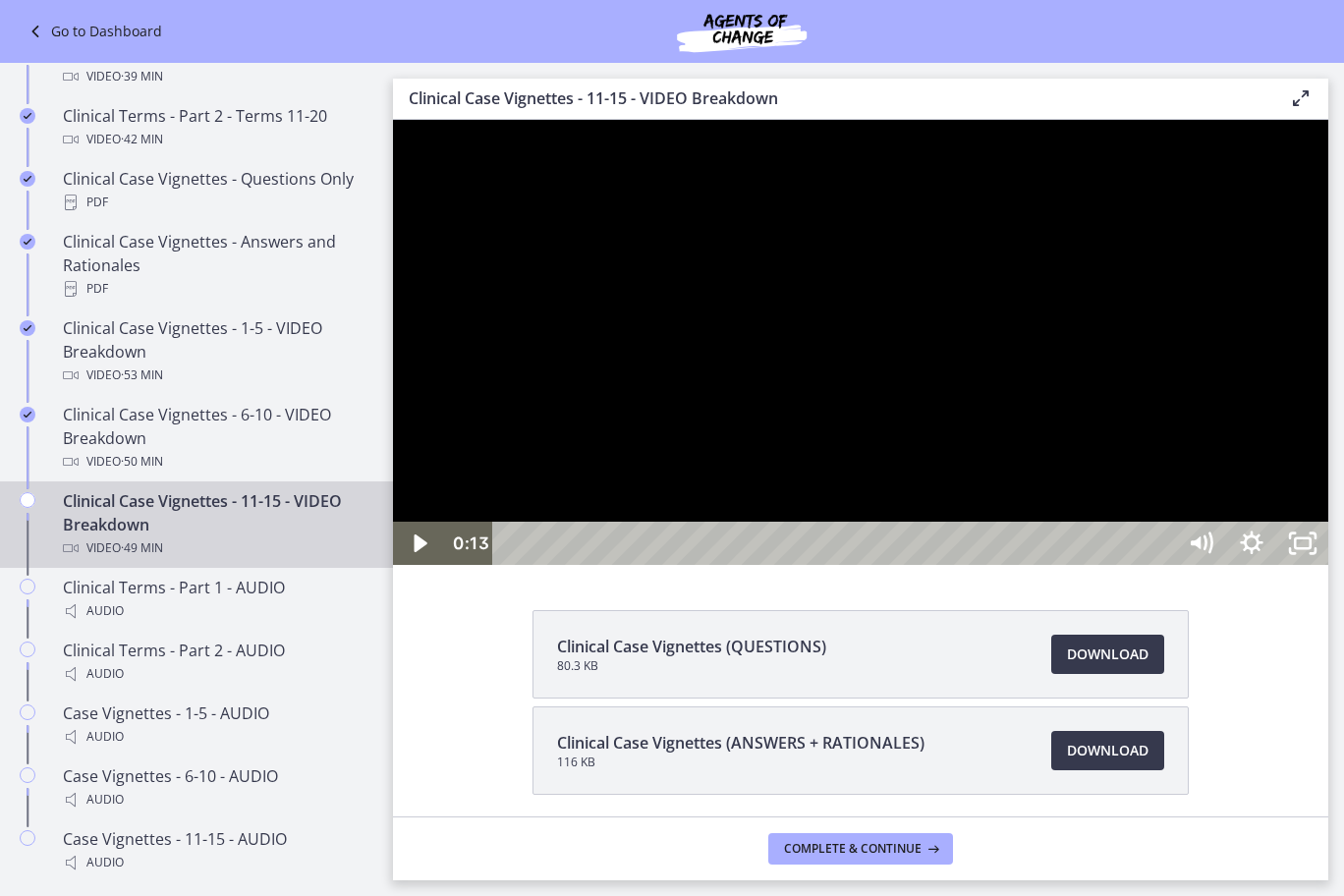 click 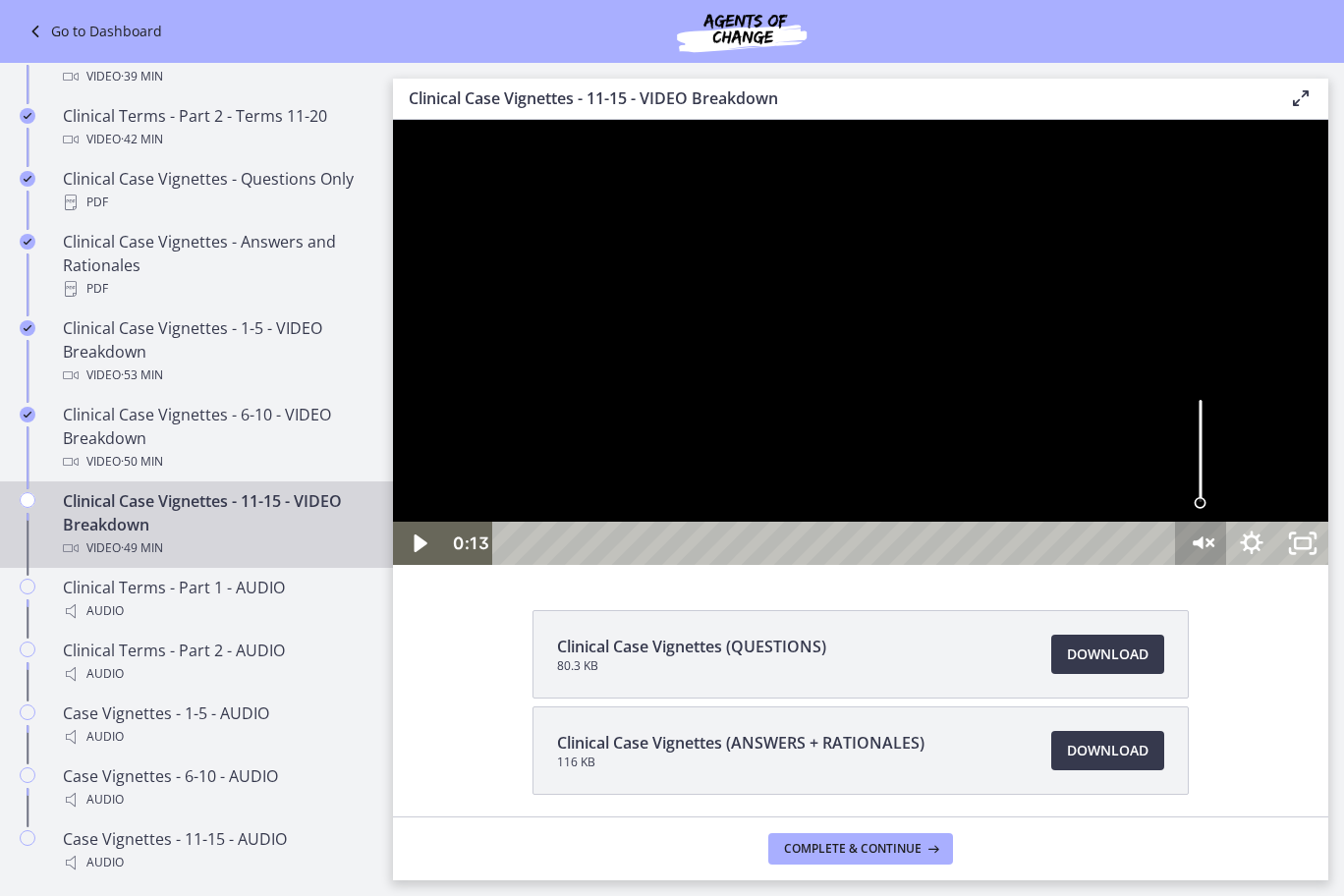 click 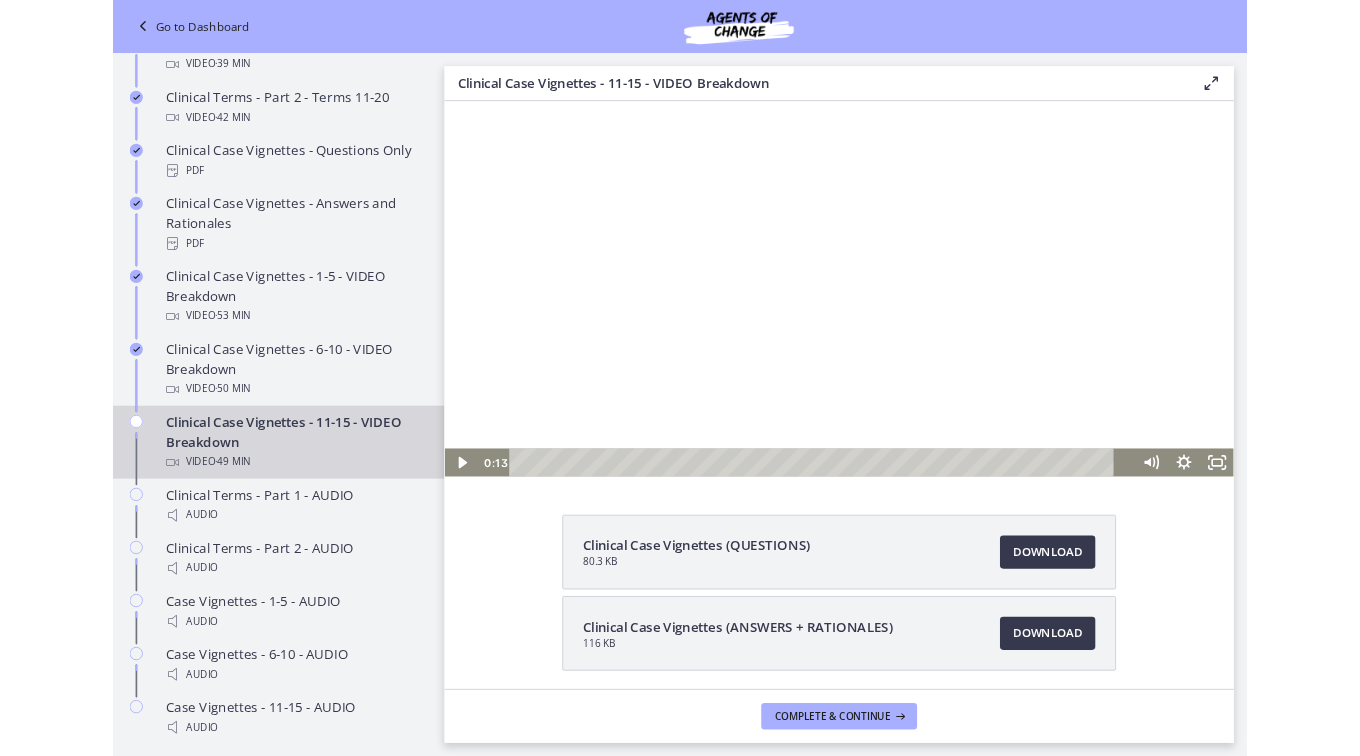scroll, scrollTop: 1217, scrollLeft: 0, axis: vertical 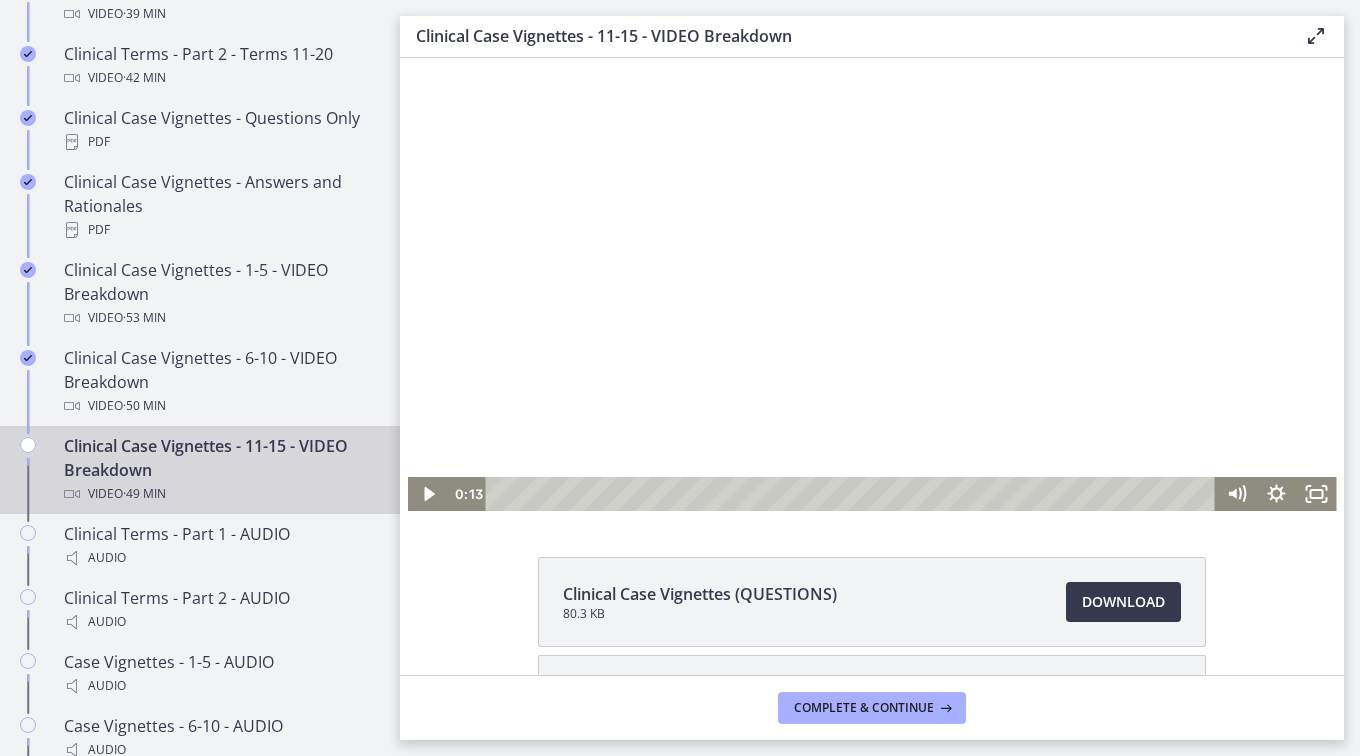 click at bounding box center [872, 284] 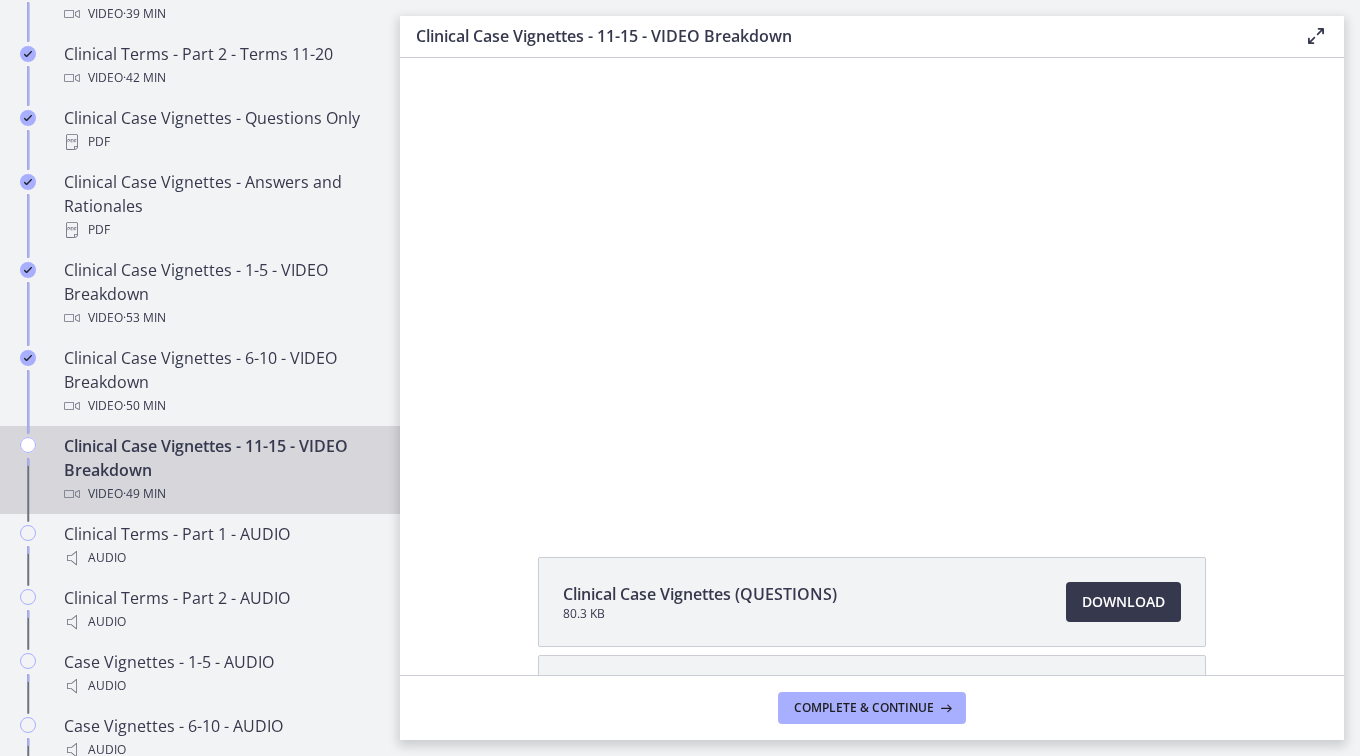 click at bounding box center (872, 284) 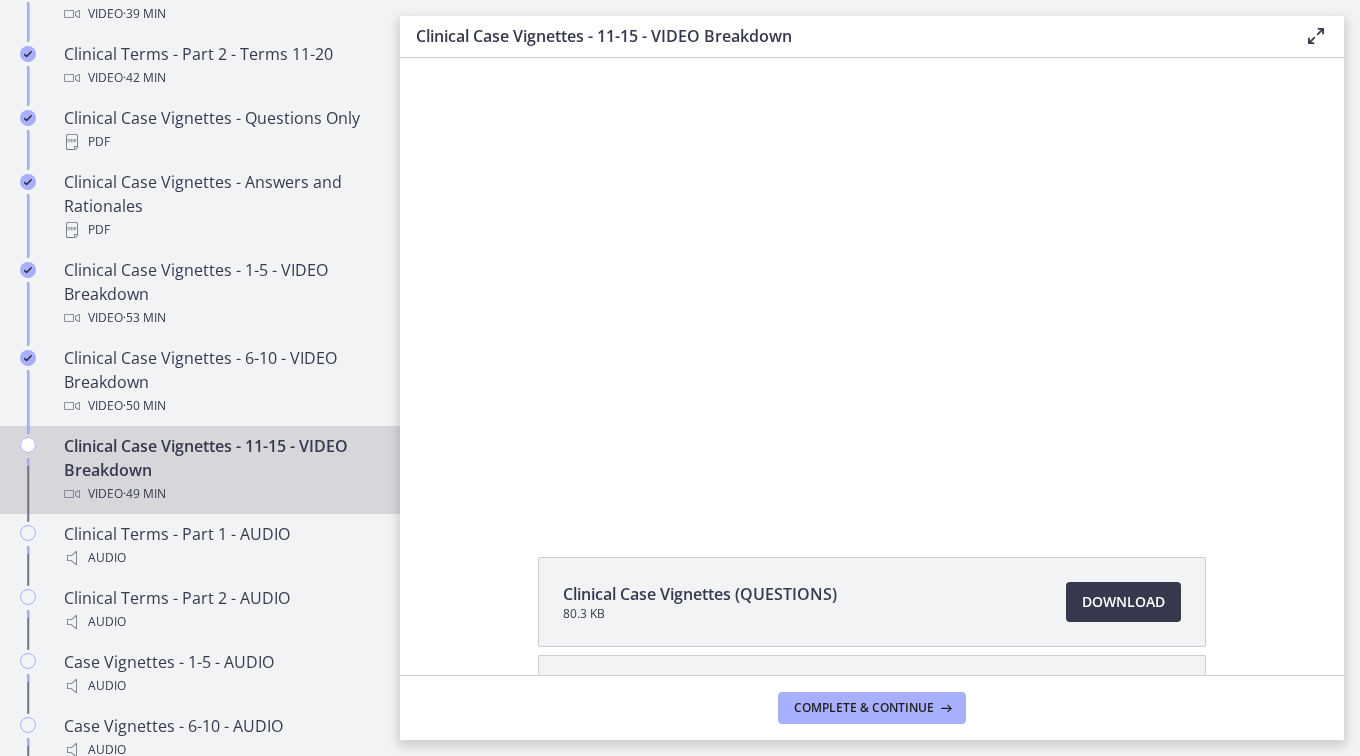 click at bounding box center (872, 284) 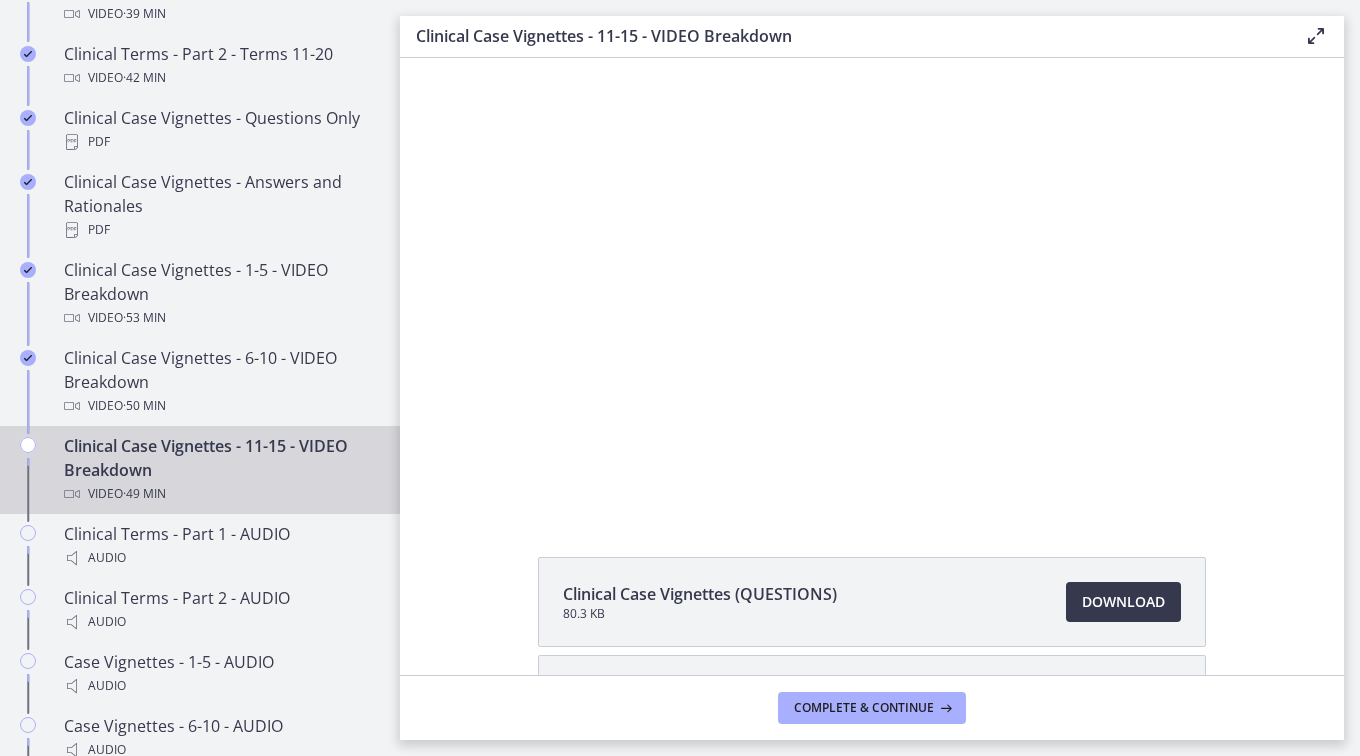 click at bounding box center (872, 284) 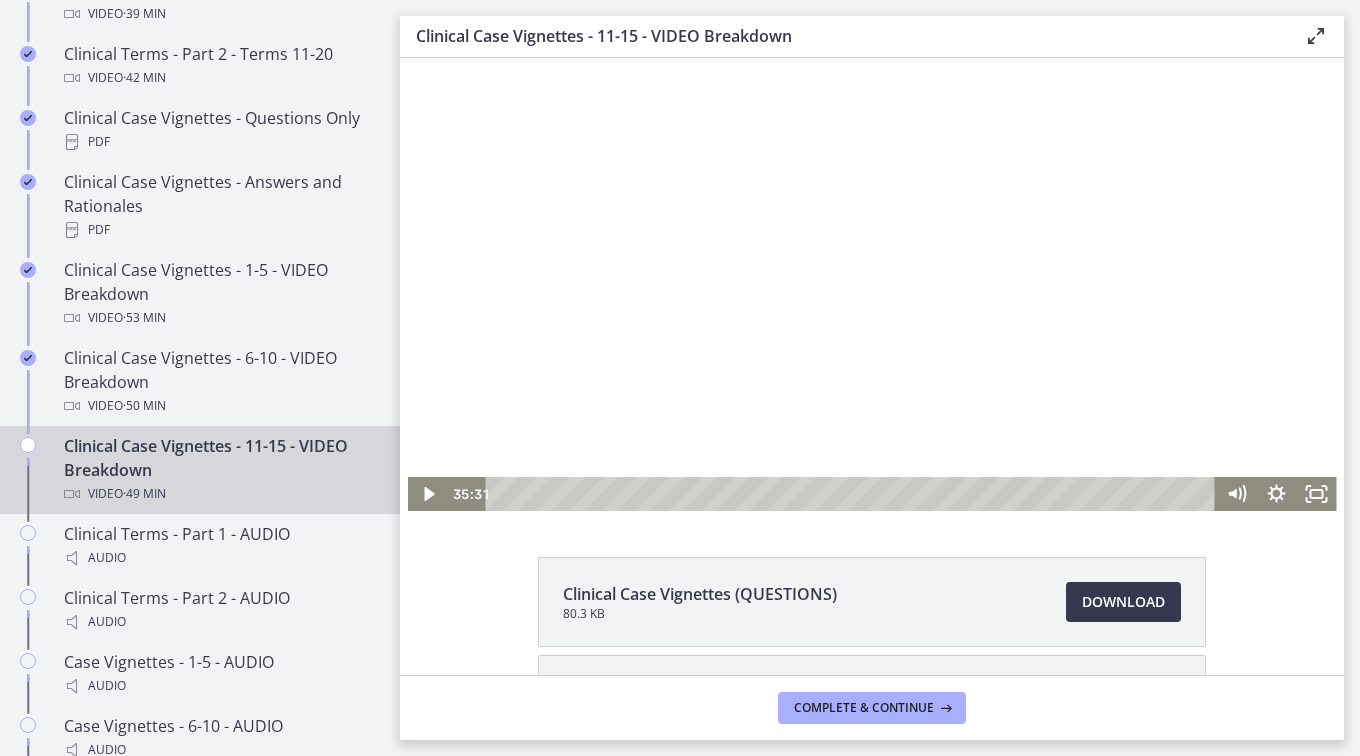 click at bounding box center [872, 284] 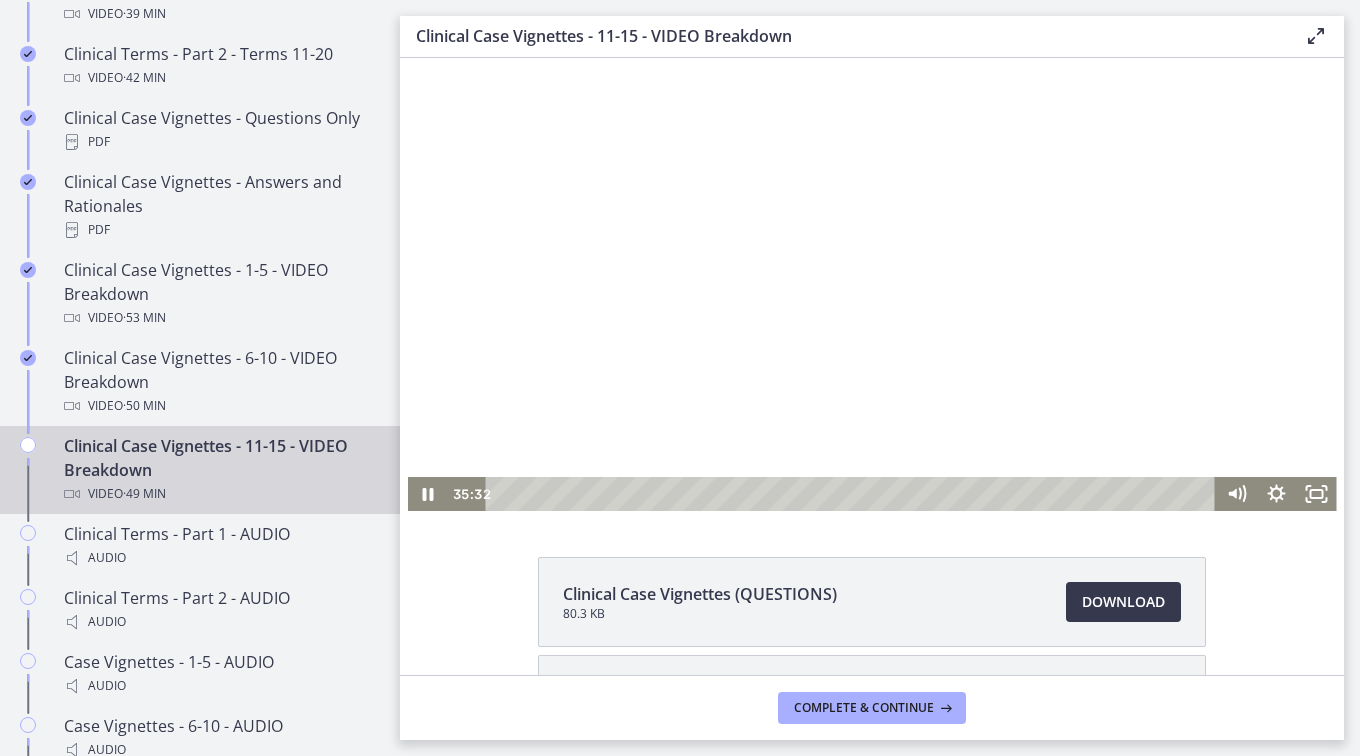 click on "28:12" at bounding box center (854, 494) 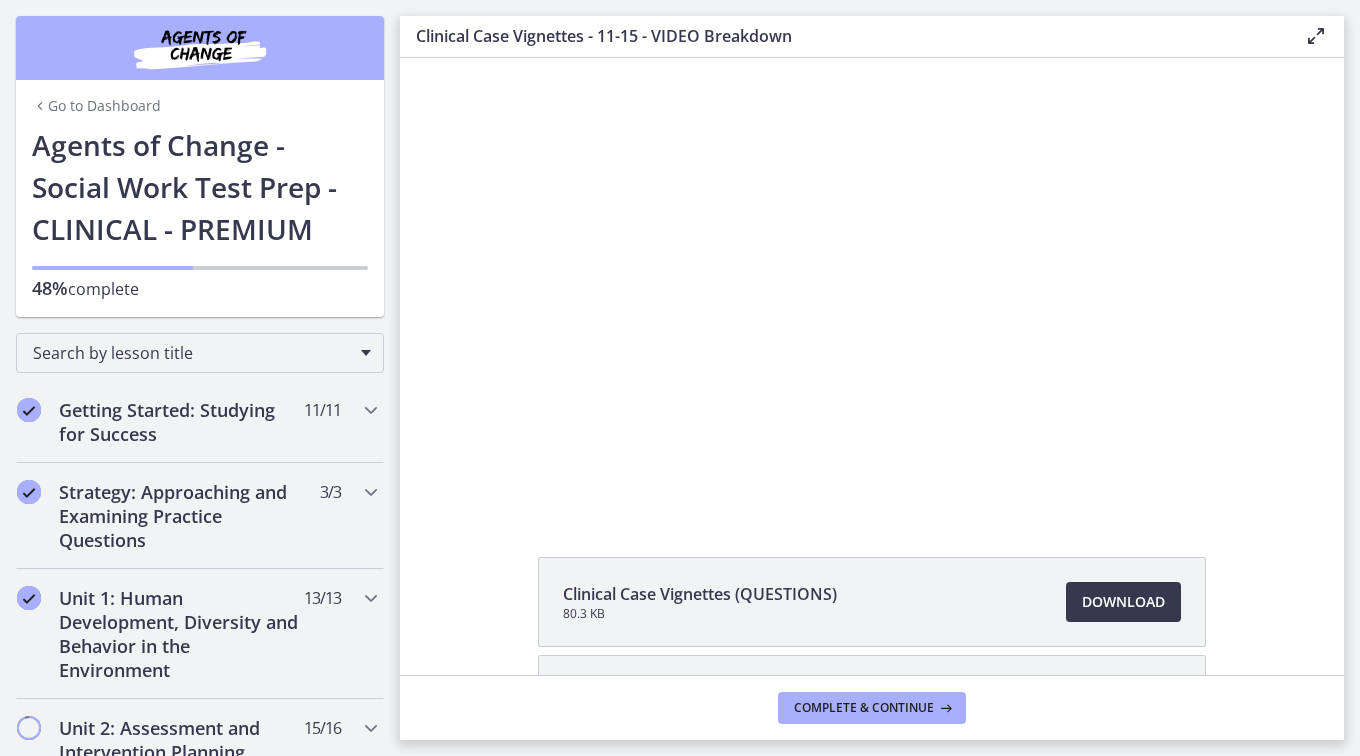 scroll, scrollTop: 0, scrollLeft: 0, axis: both 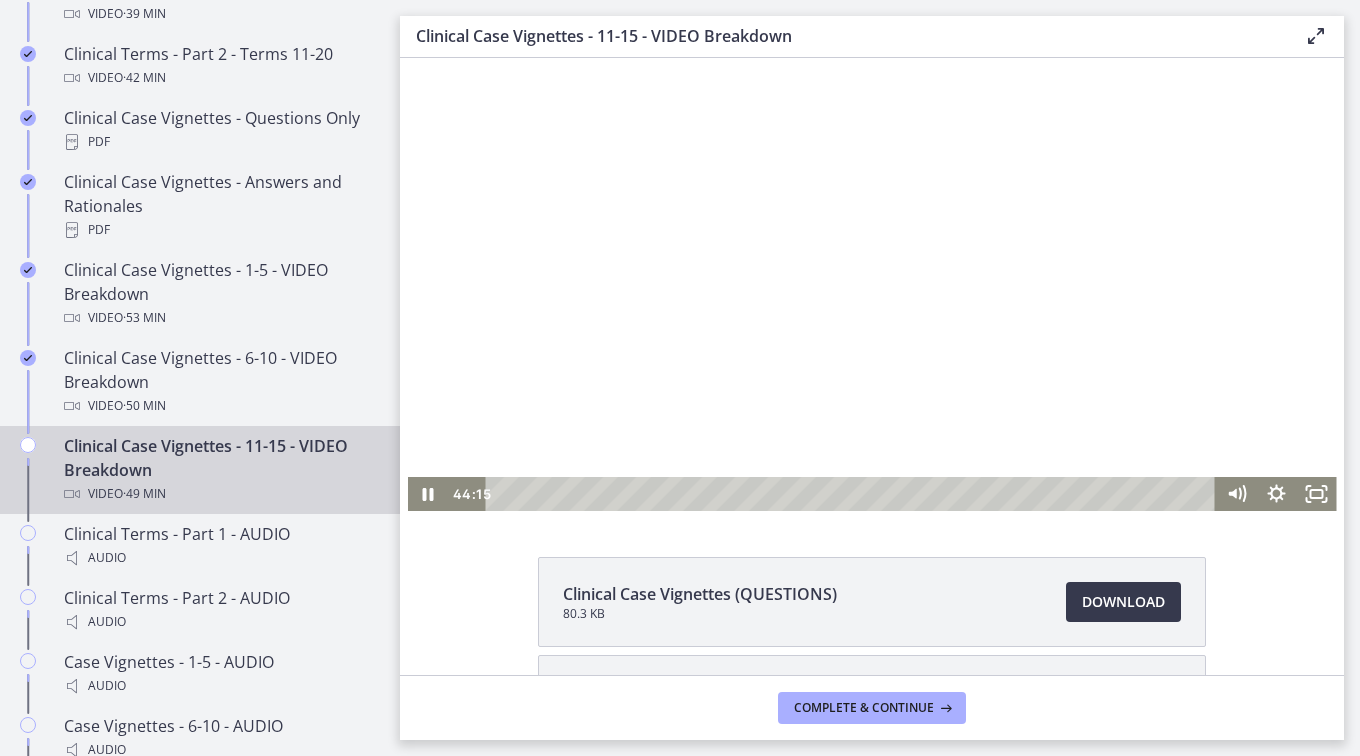 click at bounding box center [872, 284] 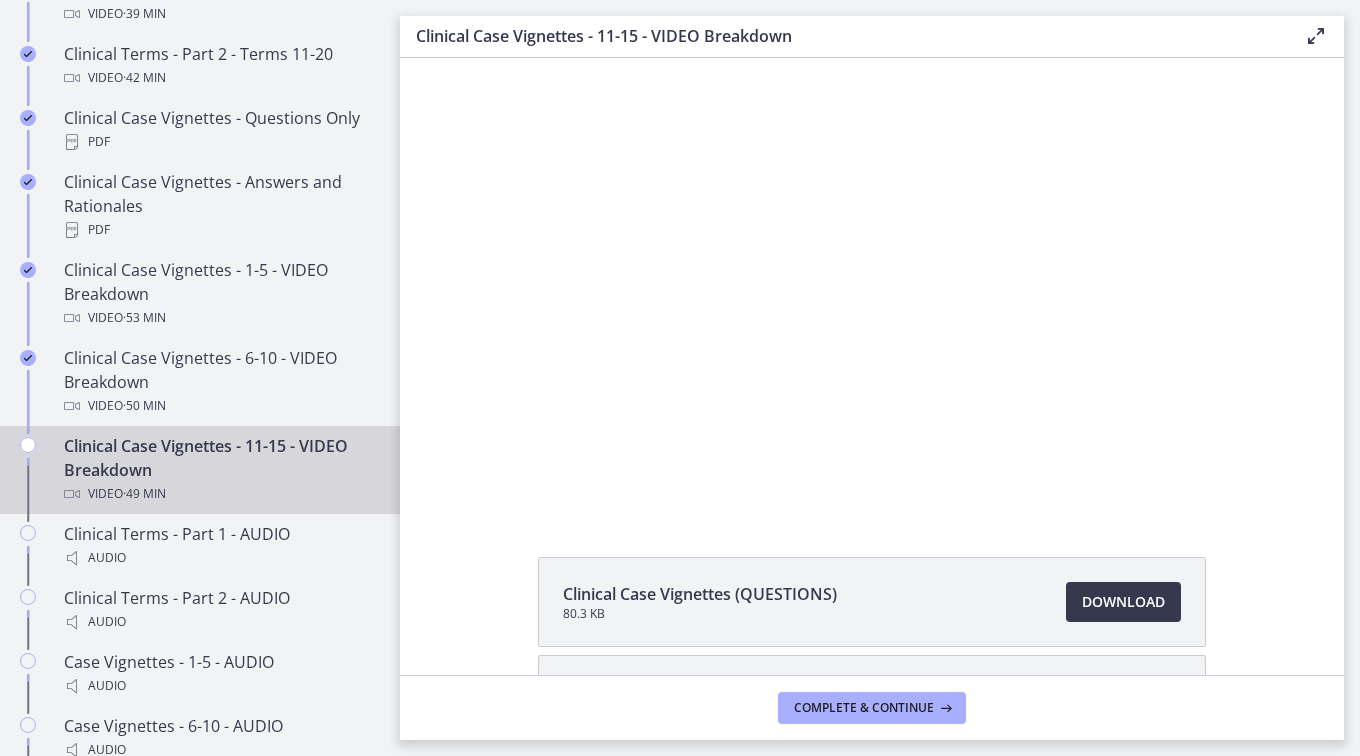 click at bounding box center (872, 284) 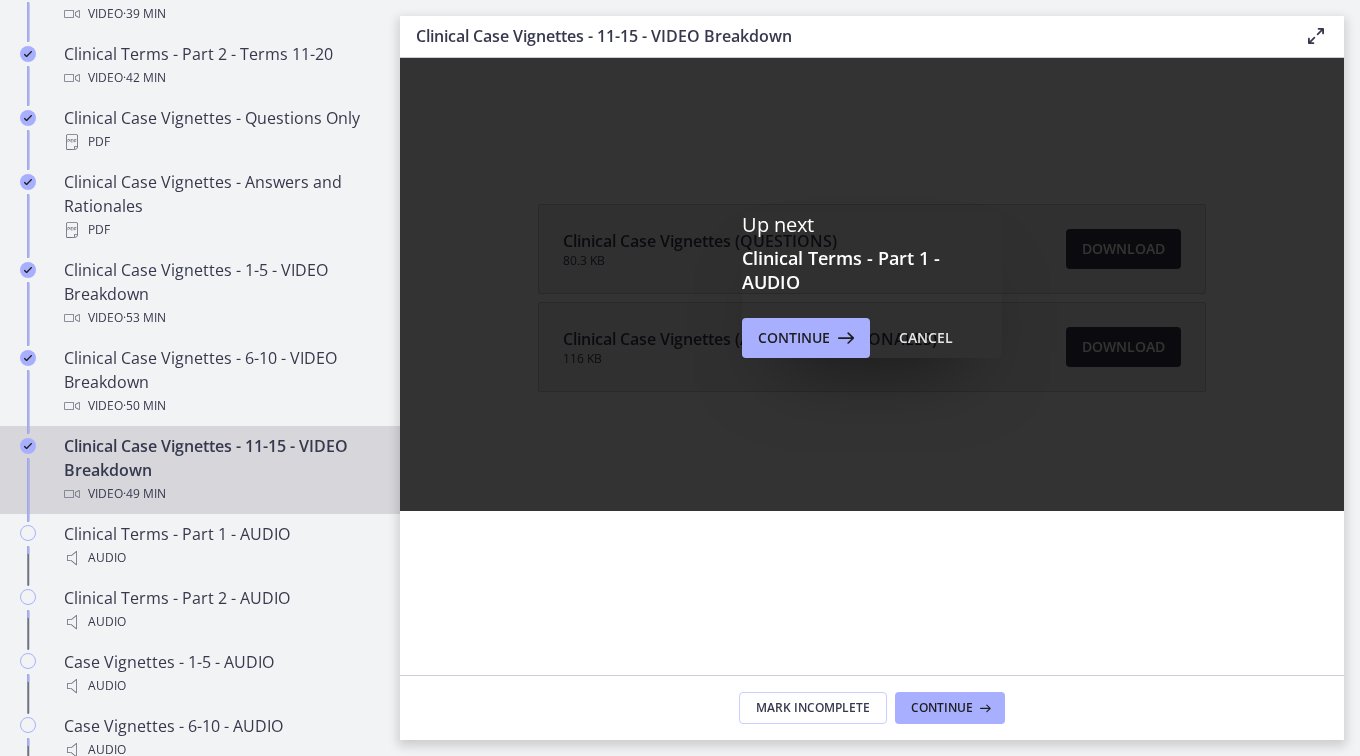 click on "Up next
Clinical Terms - Part 1 - AUDIO
Continue
Cancel" at bounding box center (872, 284) 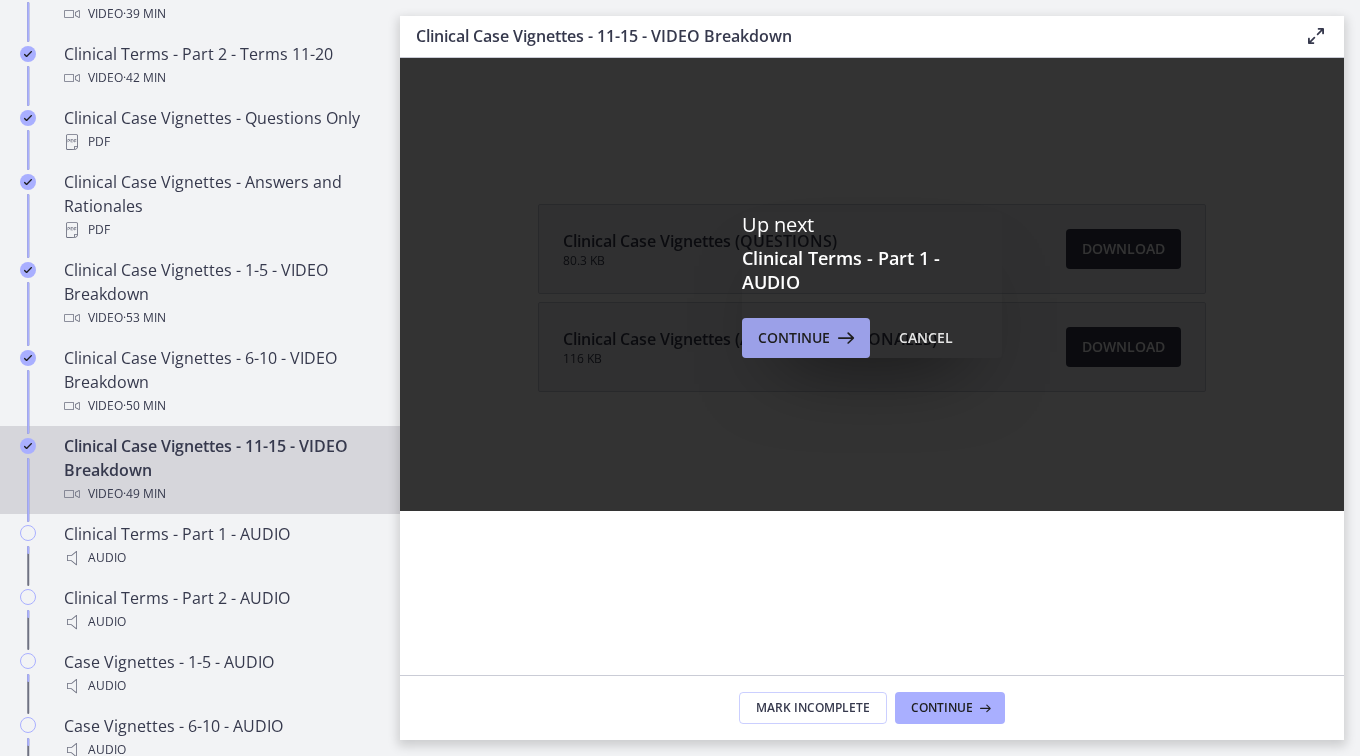 click on "Continue" at bounding box center (794, 338) 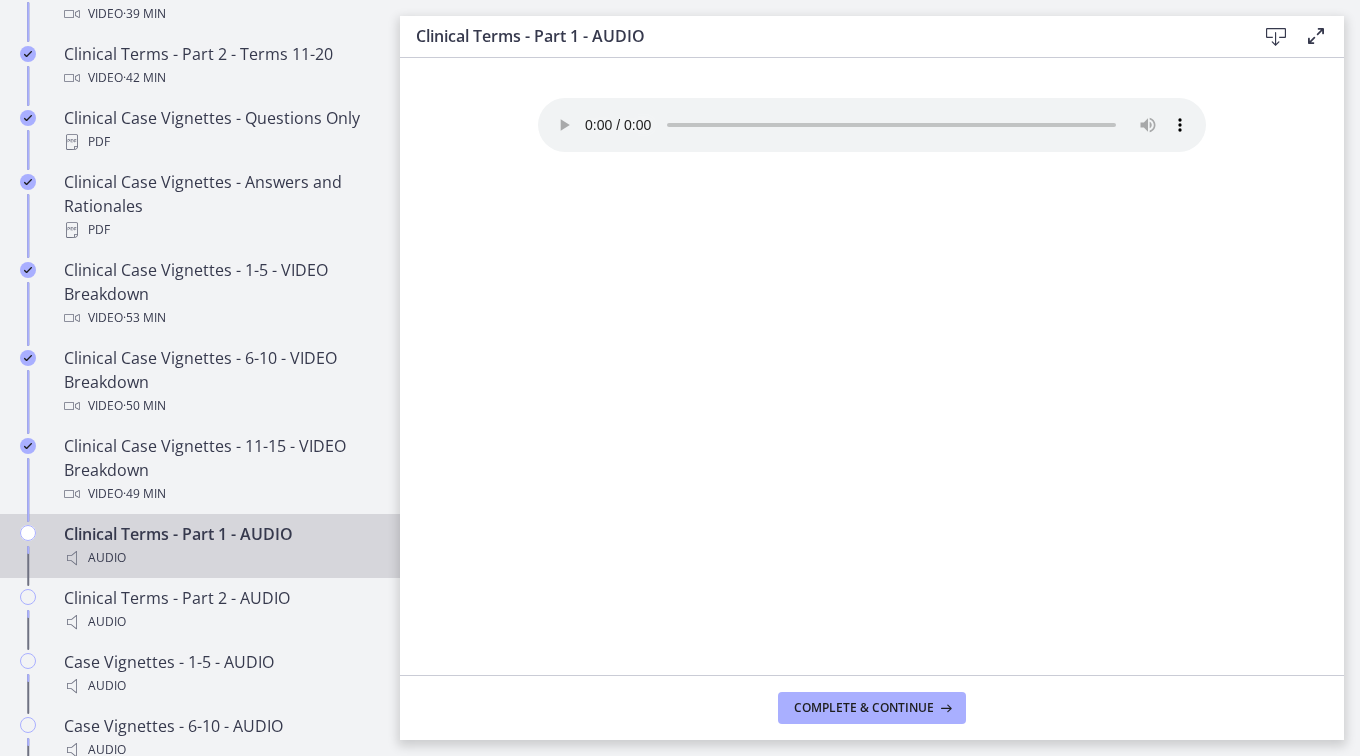 type 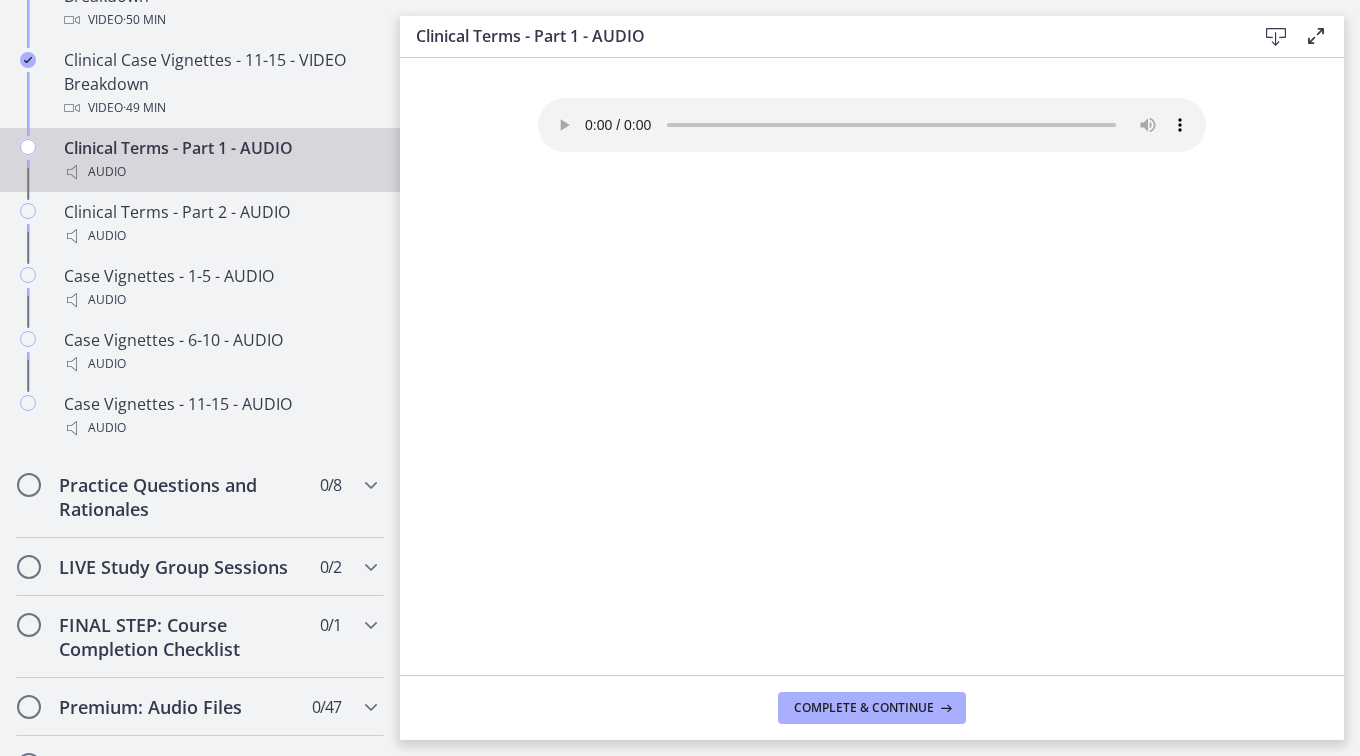 scroll, scrollTop: 1617, scrollLeft: 0, axis: vertical 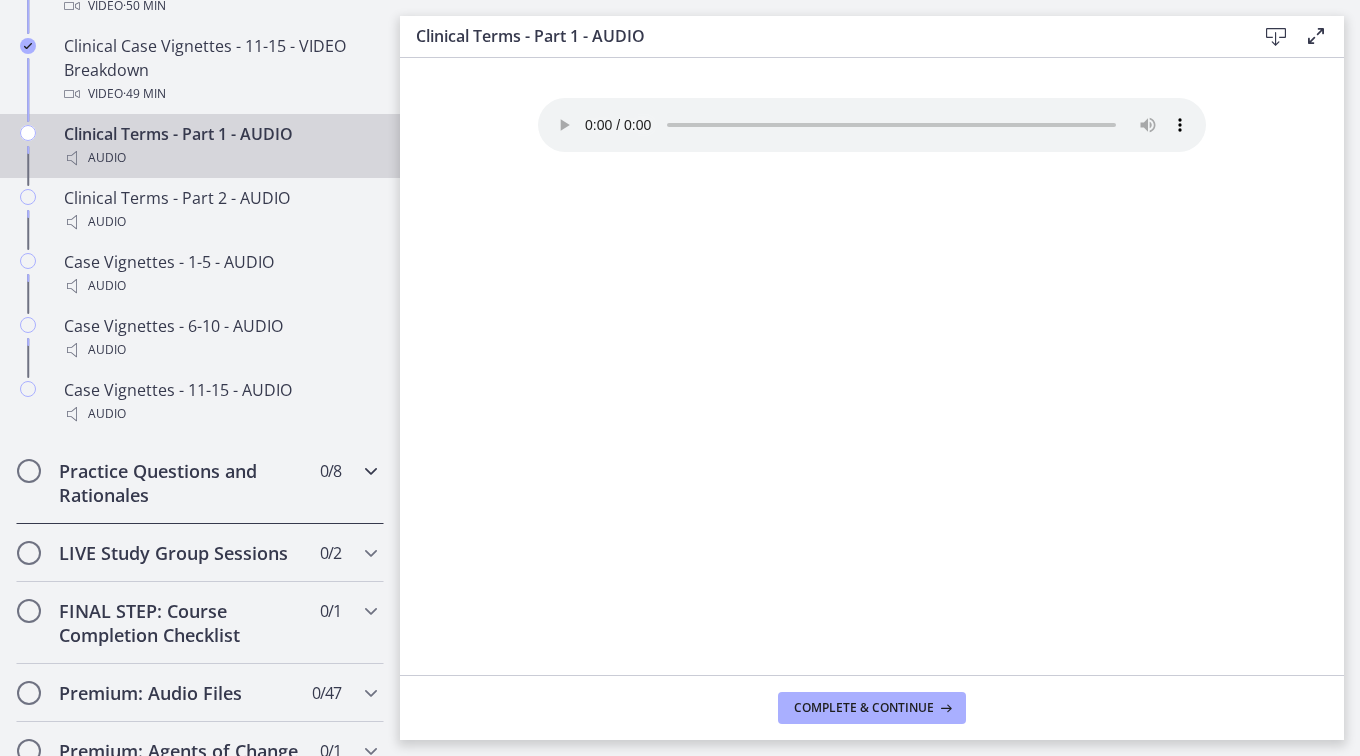 click at bounding box center (371, 471) 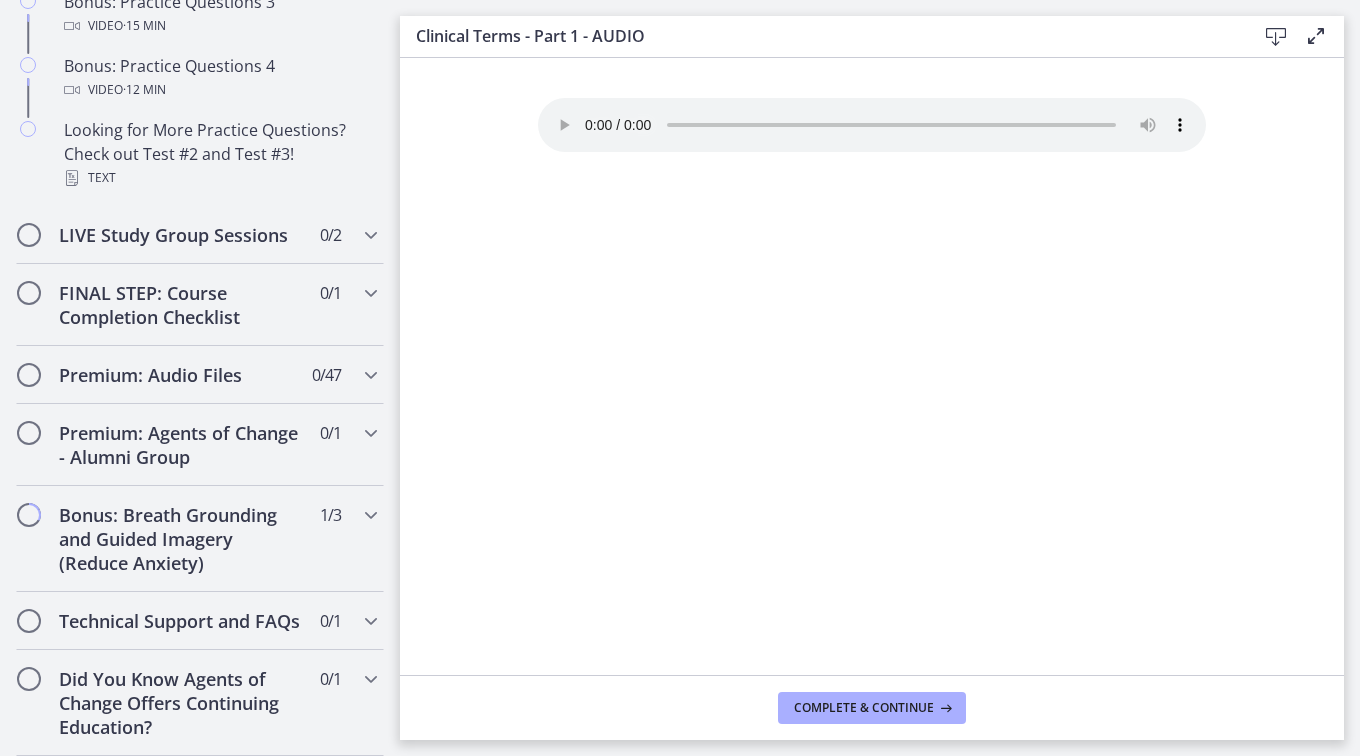 scroll, scrollTop: 1560, scrollLeft: 0, axis: vertical 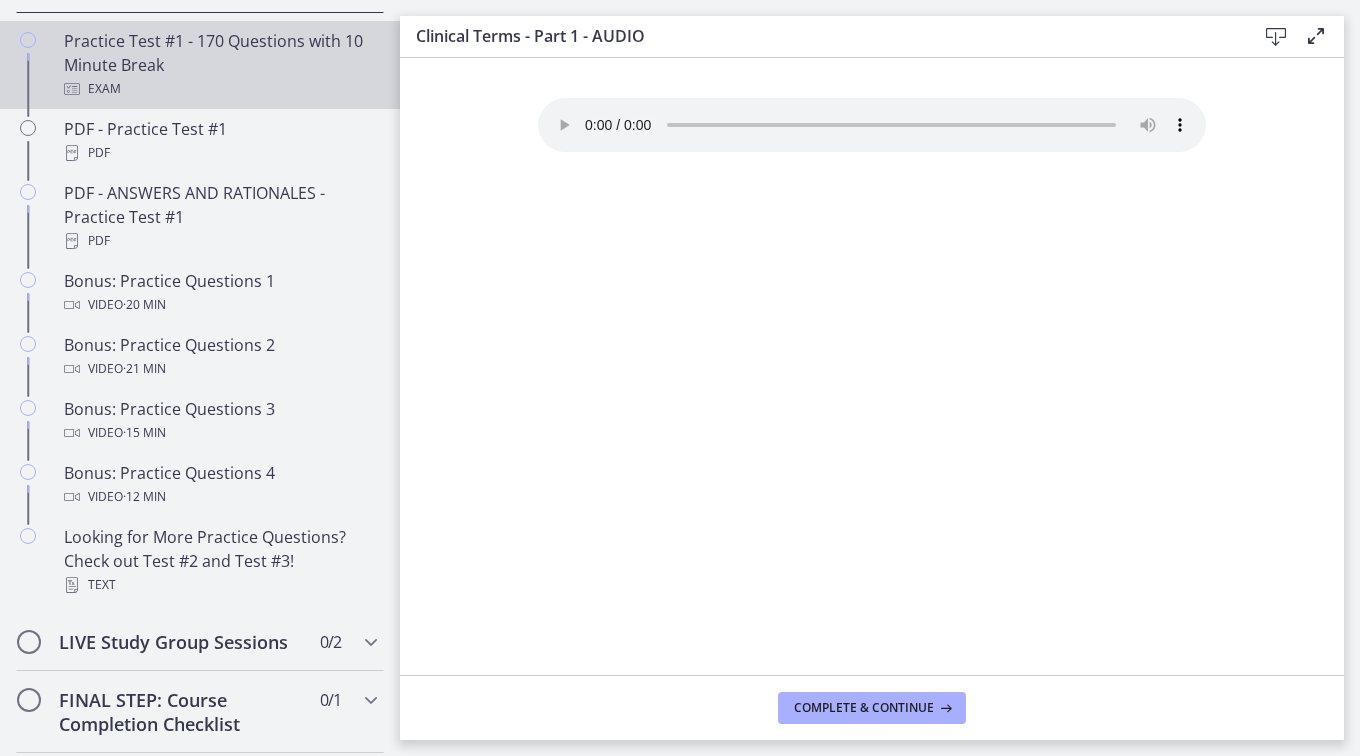 click on "Practice Test #1 - 170 Questions with 10 Minute Break
Exam" at bounding box center (220, 65) 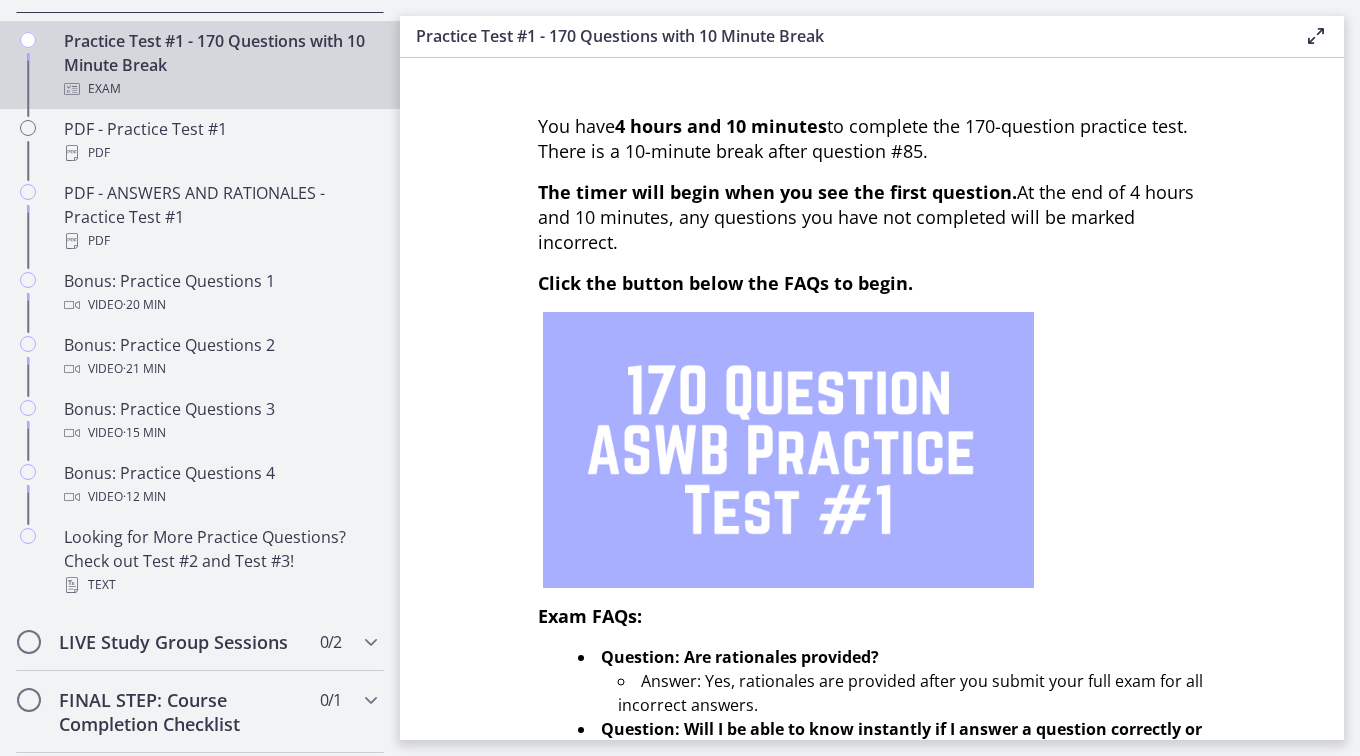 click on "You have  4 hours and 10 minutes  to complete the 170-question practice test. There is a 10-minute break after question #85.
The timer will begin when you see the first question.   At the end of 4 hours and 10 minutes, any questions you have not completed will be marked incorrect.
Click the button below the FAQs to begin.
Exam FAQs:
Question: Are rationales provided? Answer: Yes, rationales are provided after you submit your full exam for all incorrect answers.
Question: Will I be able to know instantly if I answer a question correctly or incorrectly? Answer: No, your score and the questions you answered incorrectly will only be shared after you submit your full exam.
Question: Can I go back after answering a question and change it? Answer: Yes, you can go backward and forward at any time while taking the exam. You can also "mark" questions to follow up on later.
Question: What if I have to stop the exam halfway? agentsofchangeprep@gmail.com" 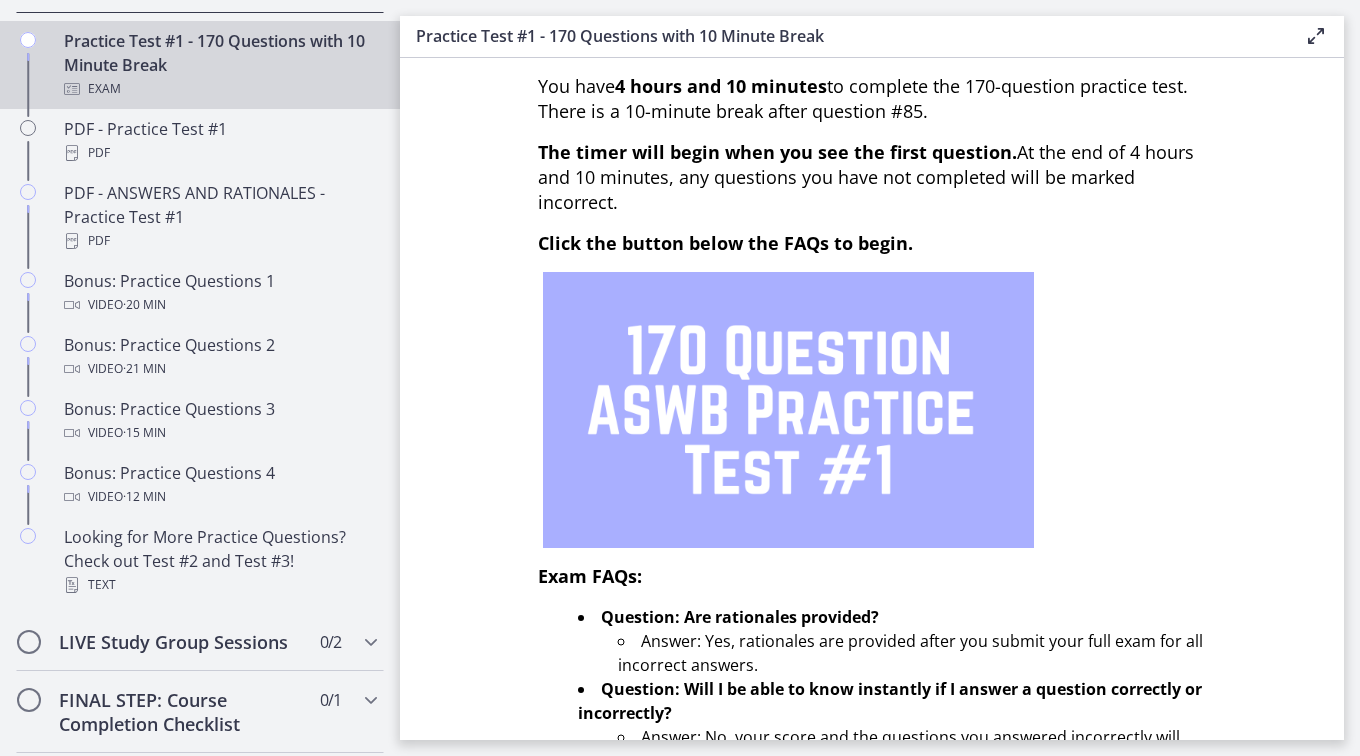 scroll, scrollTop: 159, scrollLeft: 0, axis: vertical 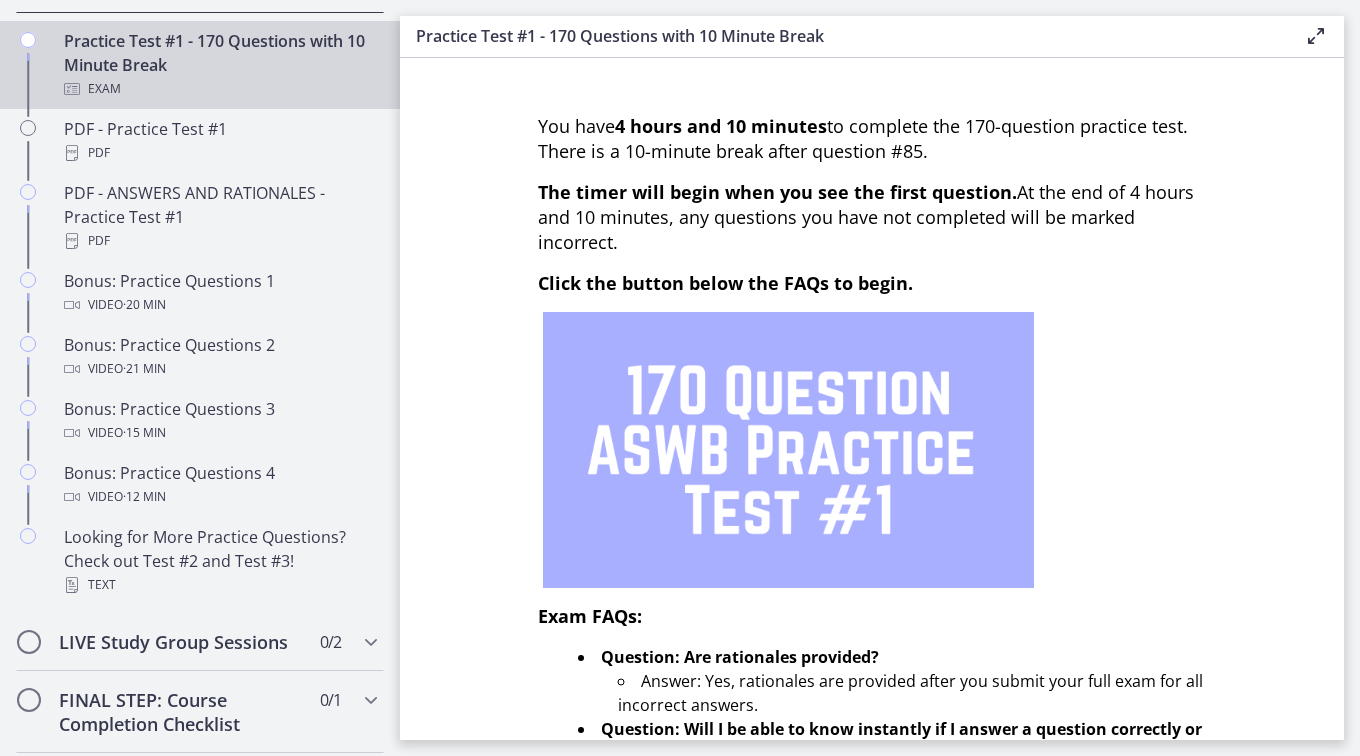 drag, startPoint x: 1340, startPoint y: 727, endPoint x: 1290, endPoint y: 194, distance: 535.3401 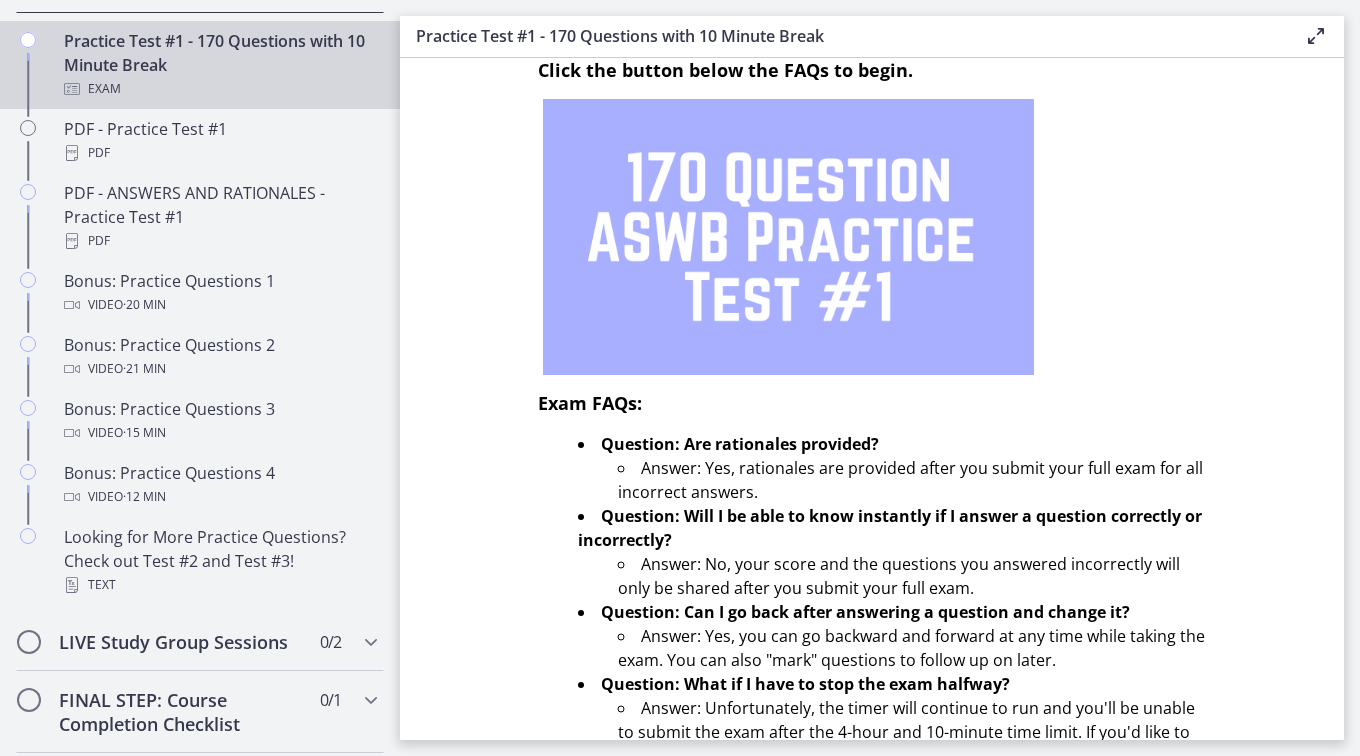 scroll, scrollTop: 226, scrollLeft: 0, axis: vertical 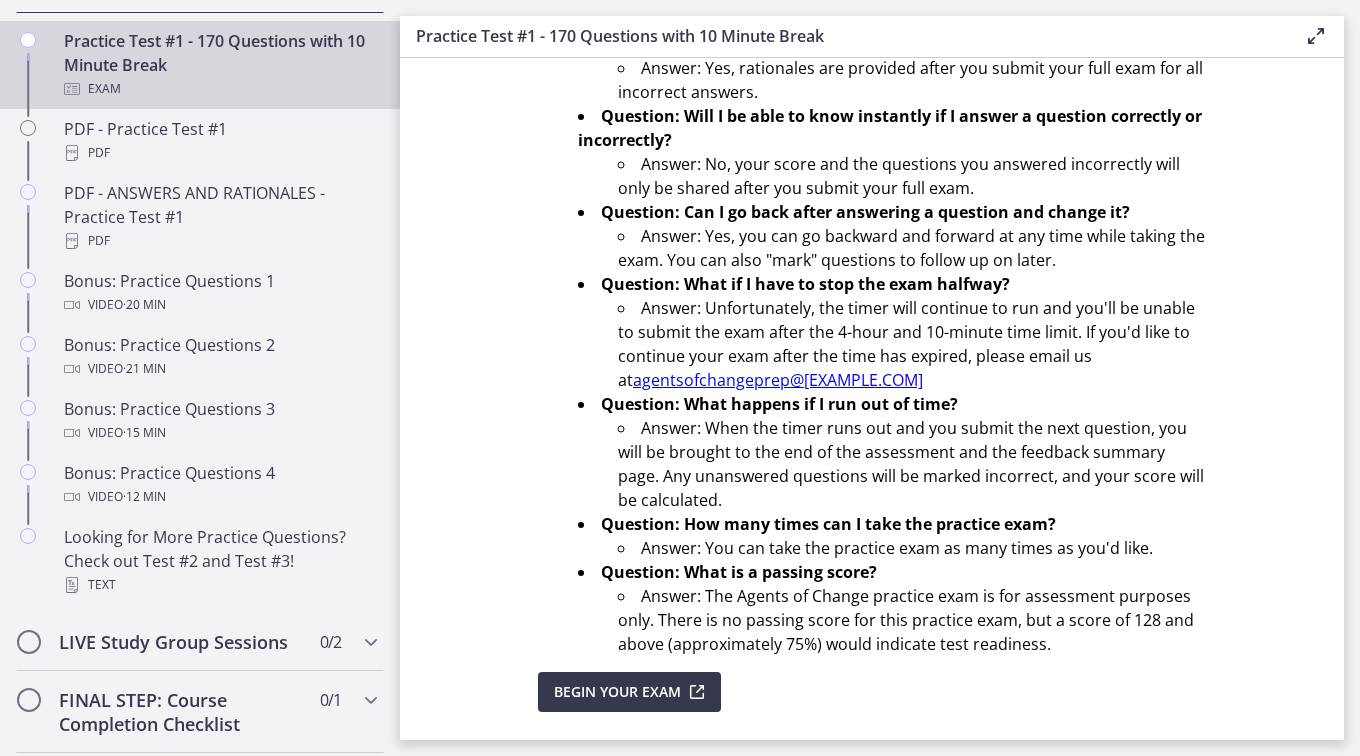 click on "You have  4 hours and 10 minutes  to complete the 170-question practice test. There is a 10-minute break after question #85.
The timer will begin when you see the first question.   At the end of 4 hours and 10 minutes, any questions you have not completed will be marked incorrect.
Click the button below the FAQs to begin.
Exam FAQs:
Question: Are rationales provided? Answer: Yes, rationales are provided after you submit your full exam for all incorrect answers.
Question: Will I be able to know instantly if I answer a question correctly or incorrectly? Answer: No, your score and the questions you answered incorrectly will only be shared after you submit your full exam.
Question: Can I go back after answering a question and change it? Answer: Yes, you can go backward and forward at any time while taking the exam. You can also "mark" questions to follow up on later.
Question: What if I have to stop the exam halfway?" at bounding box center (872, 399) 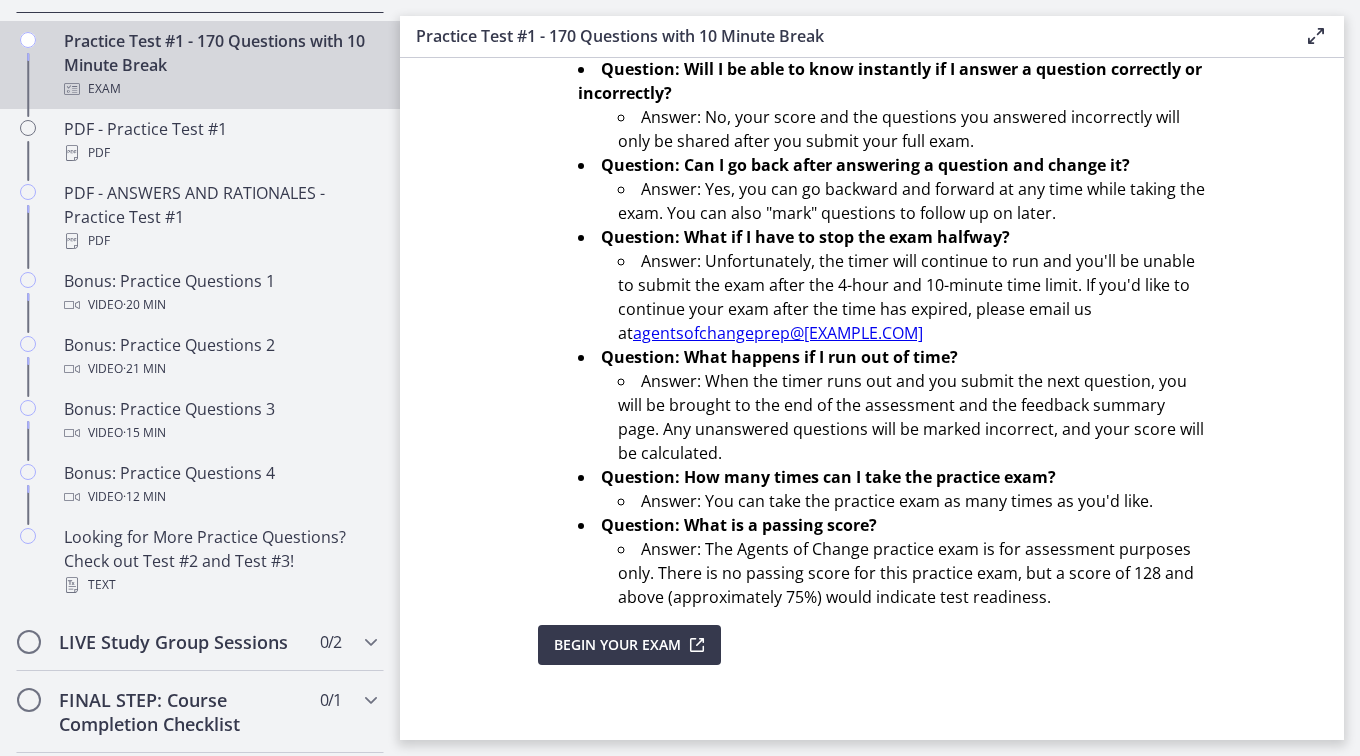 scroll, scrollTop: 661, scrollLeft: 0, axis: vertical 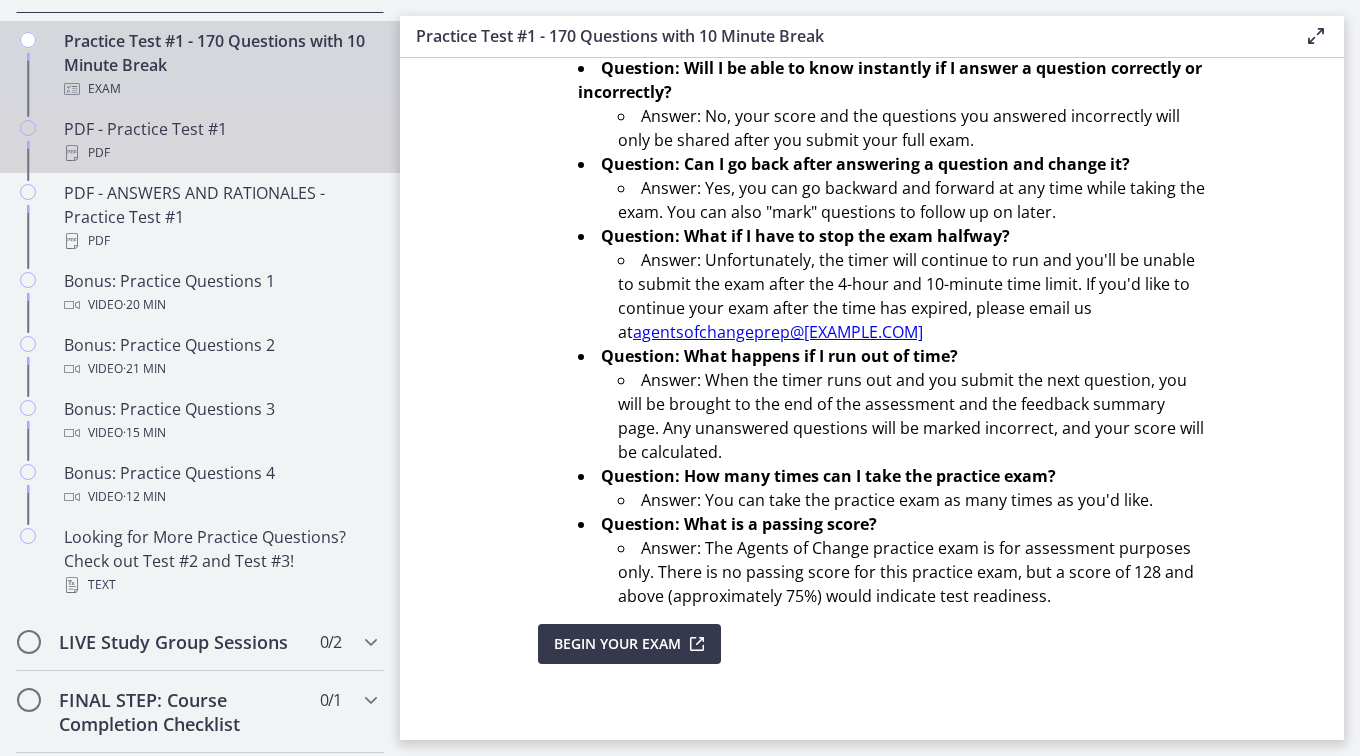 click on "PDF - Practice Test #1
PDF" at bounding box center (220, 141) 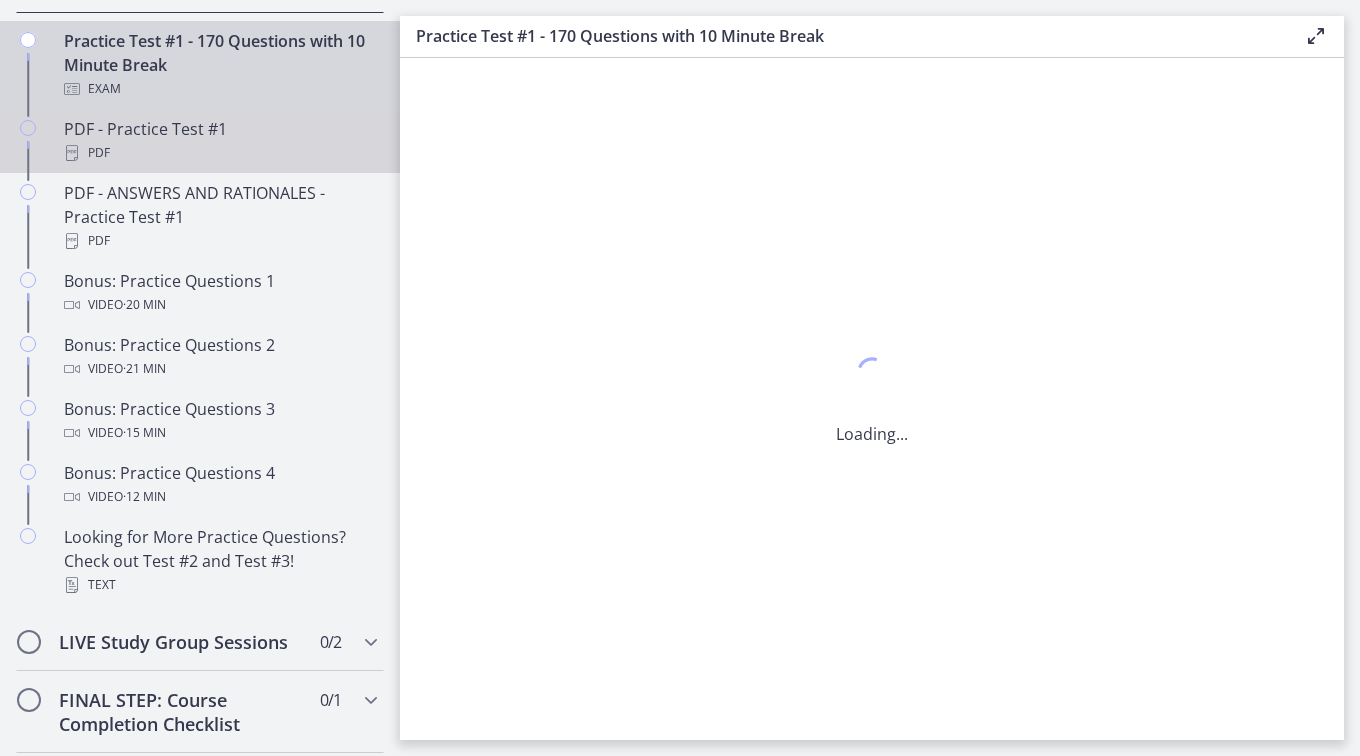 scroll, scrollTop: 0, scrollLeft: 0, axis: both 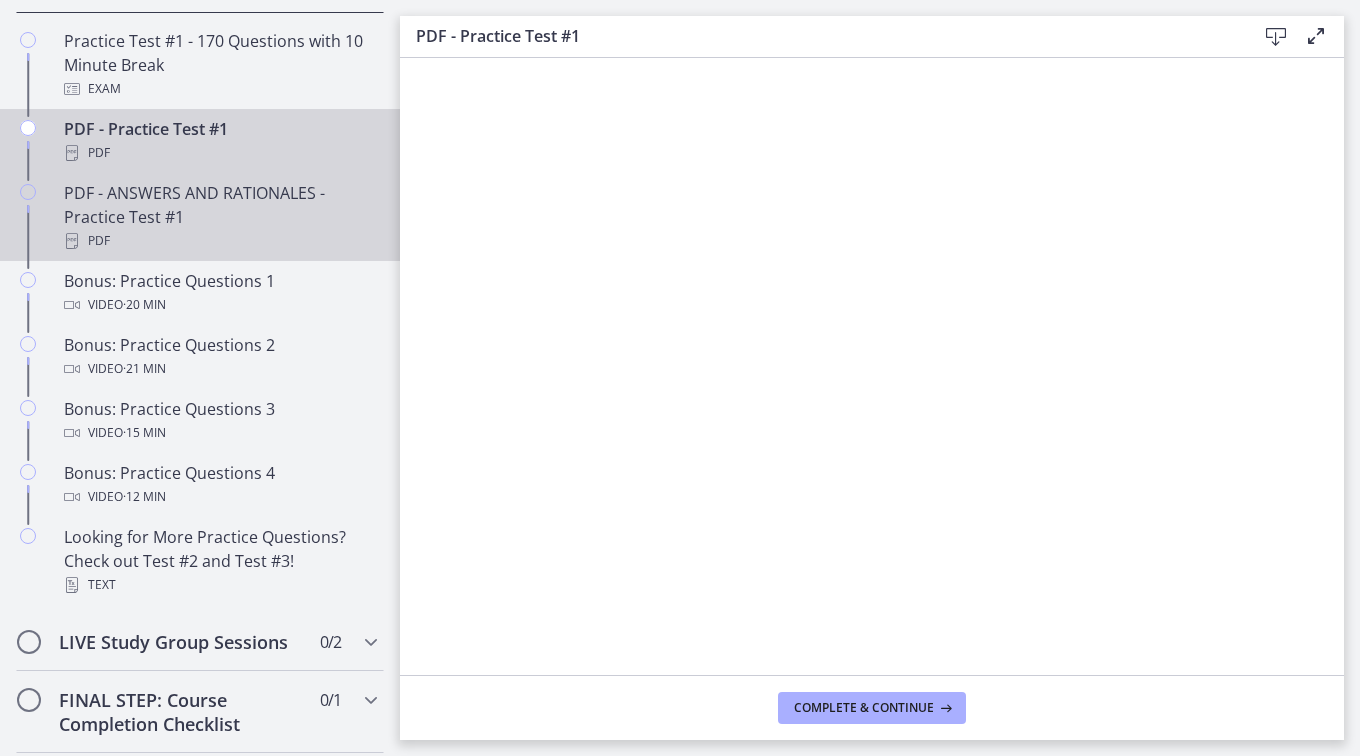 click on "PDF - ANSWERS AND RATIONALES - Practice Test #1
PDF" at bounding box center (220, 217) 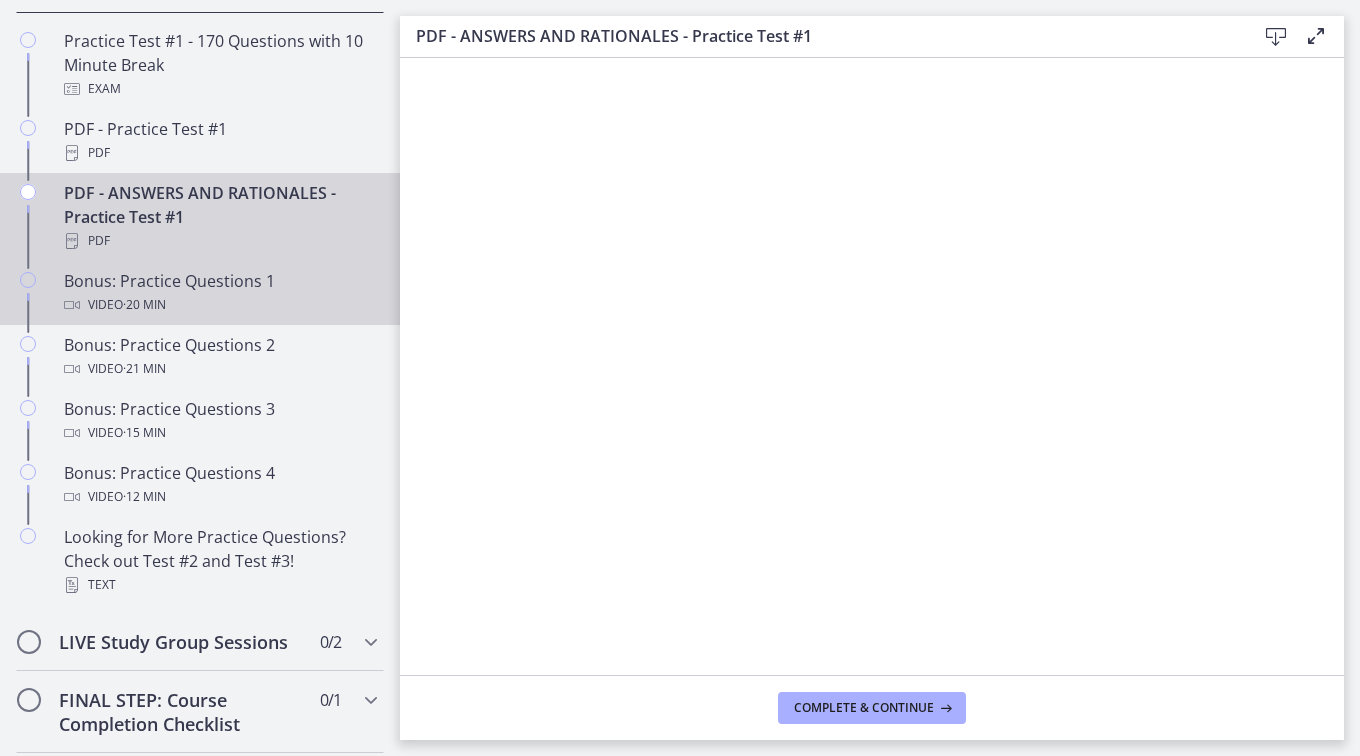 click on "Bonus: Practice Questions 1
Video
·  20 min" at bounding box center (220, 293) 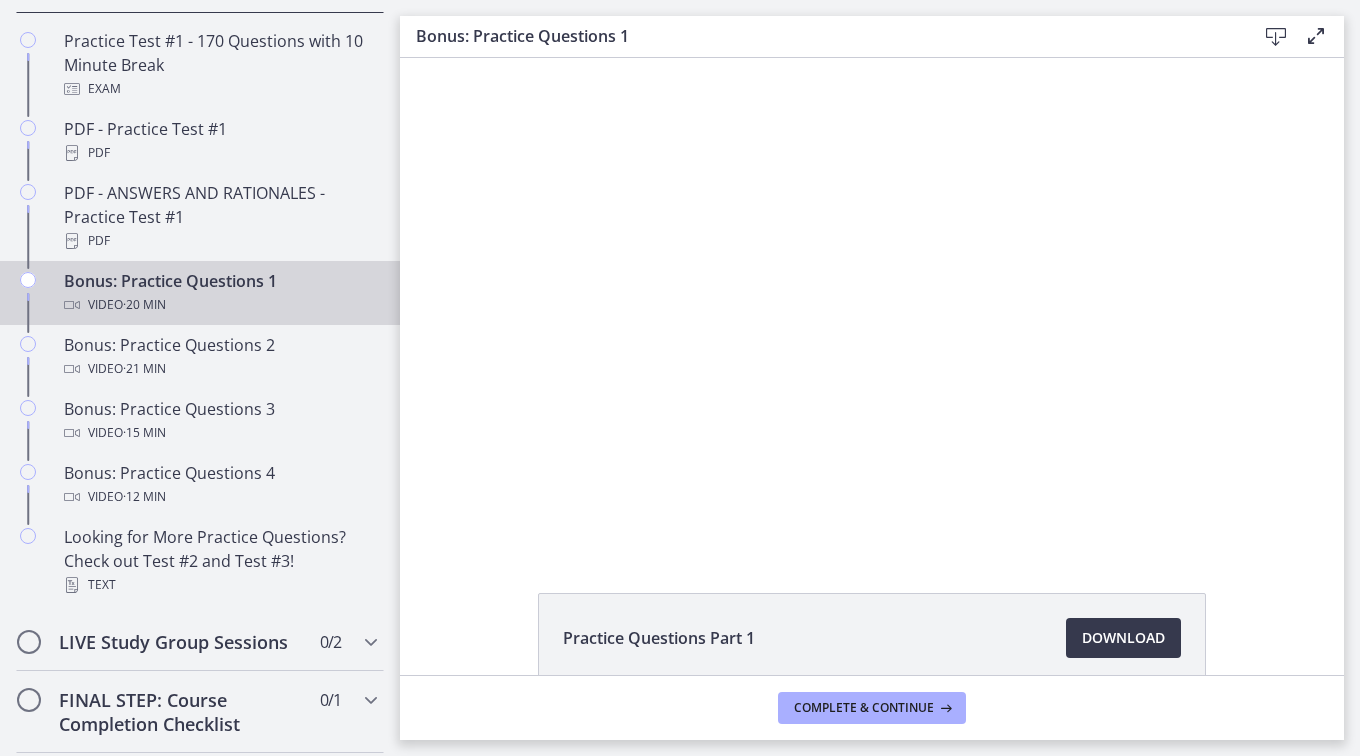 scroll, scrollTop: 0, scrollLeft: 0, axis: both 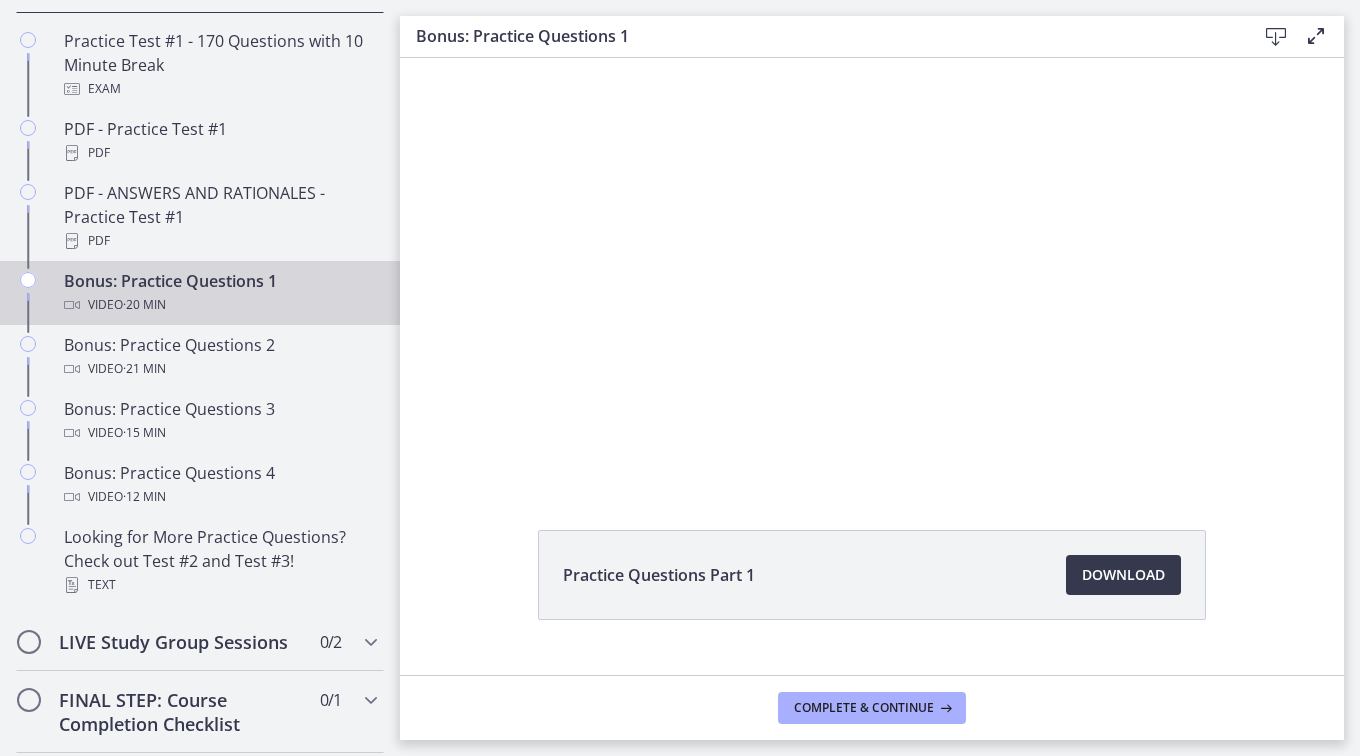click at bounding box center [871, 239] 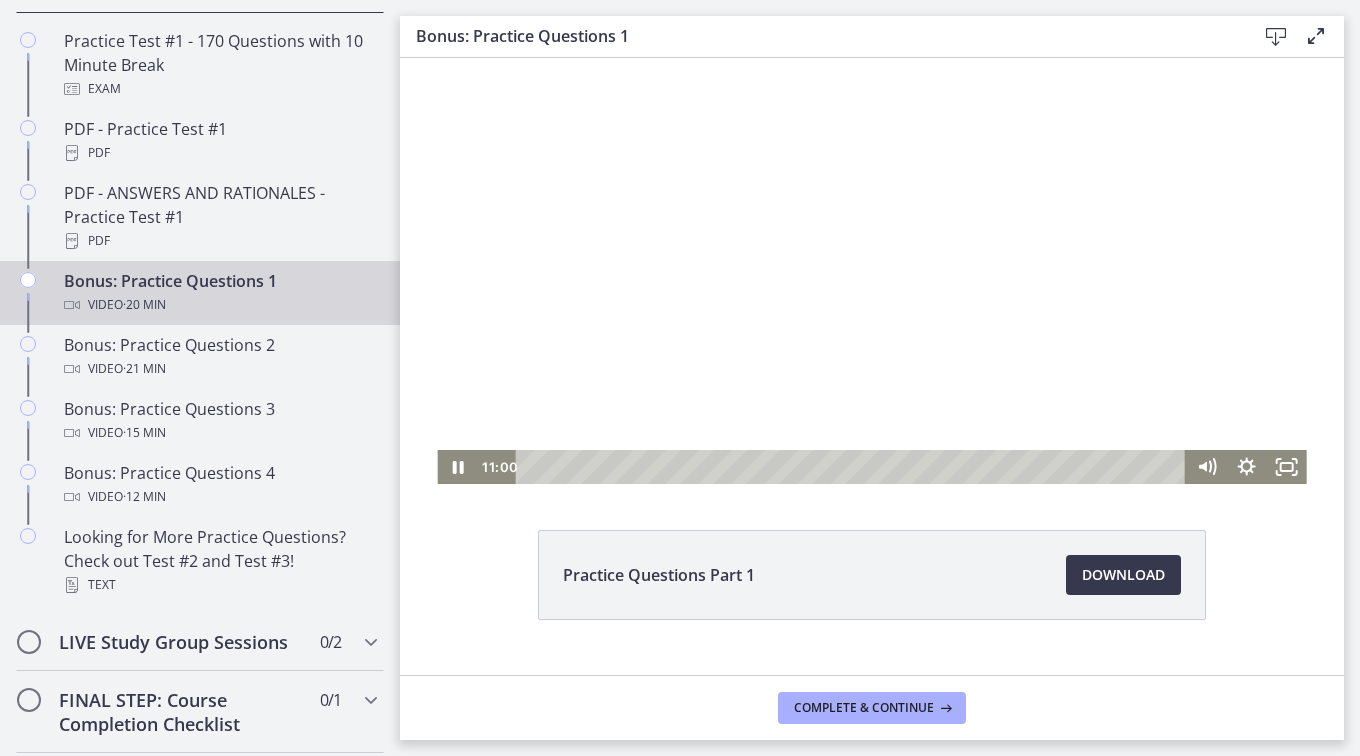 click at bounding box center (871, 239) 